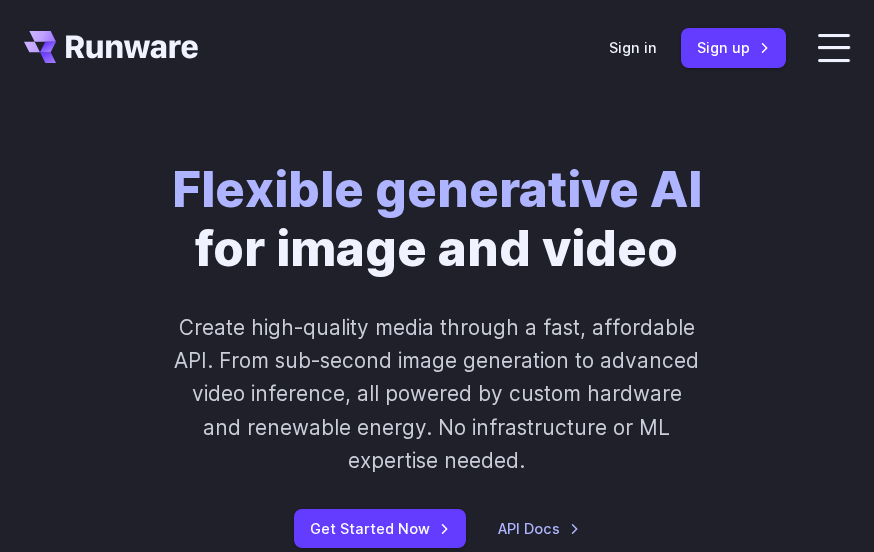 scroll, scrollTop: 0, scrollLeft: 0, axis: both 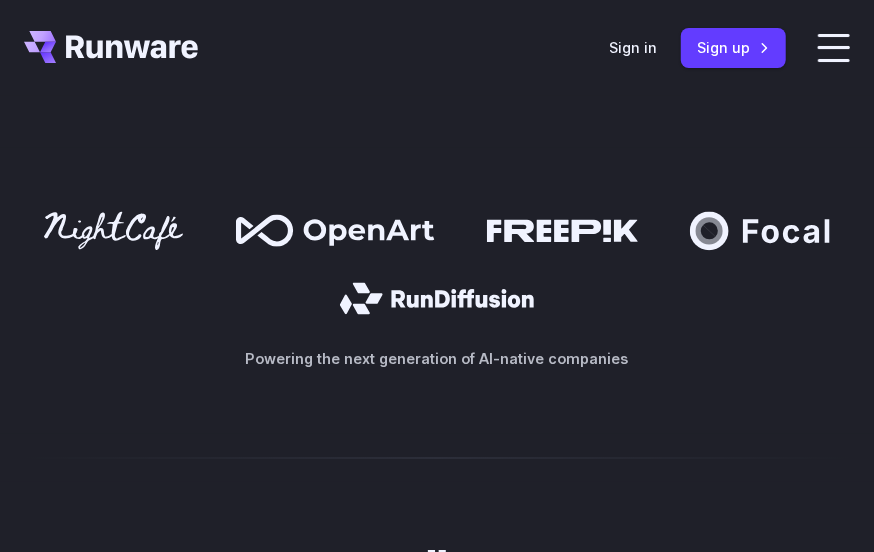 click 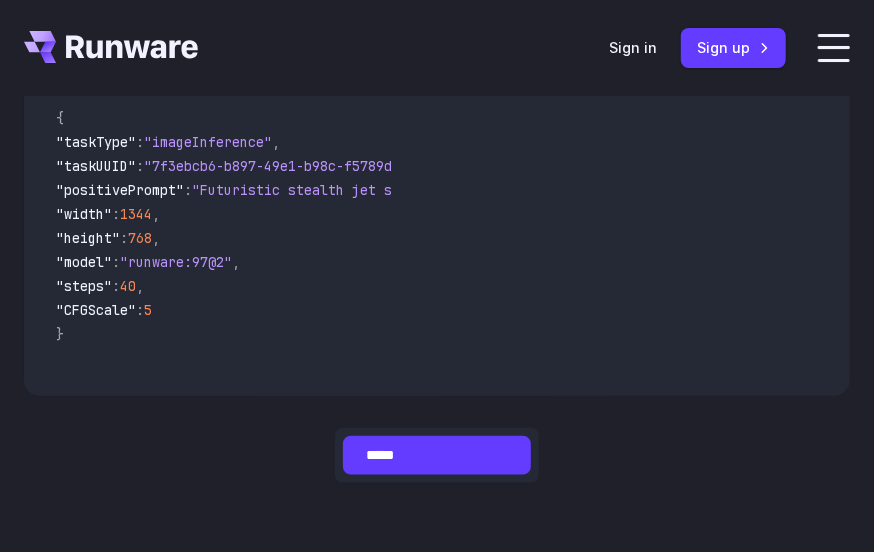 scroll, scrollTop: 499, scrollLeft: 0, axis: vertical 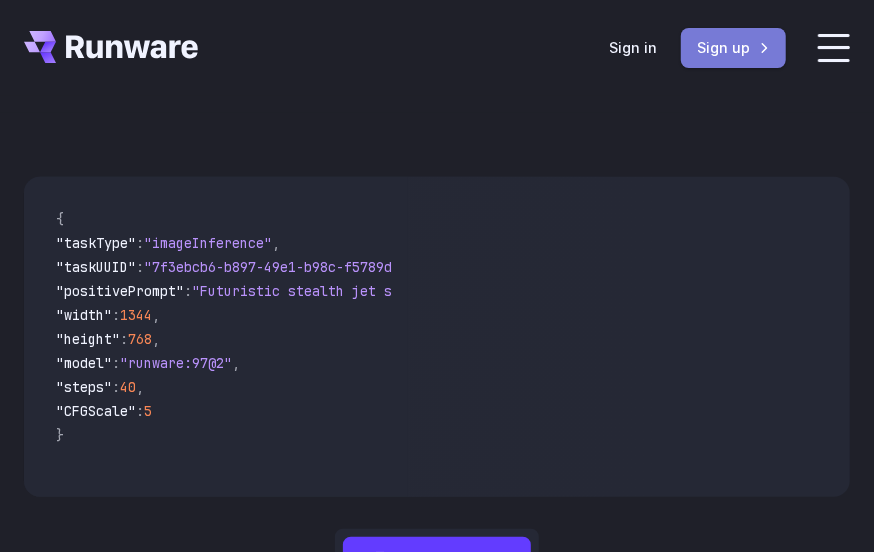 click on "Sign up" at bounding box center (733, 47) 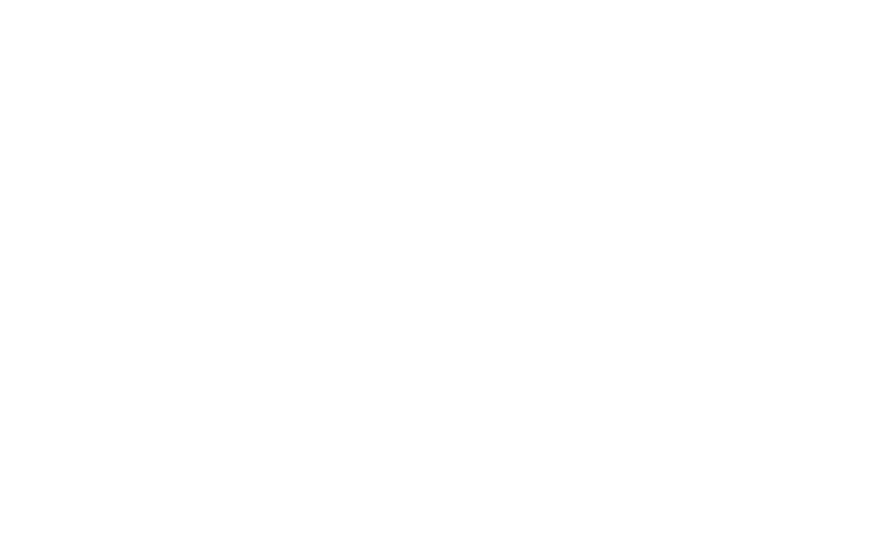 scroll, scrollTop: 0, scrollLeft: 0, axis: both 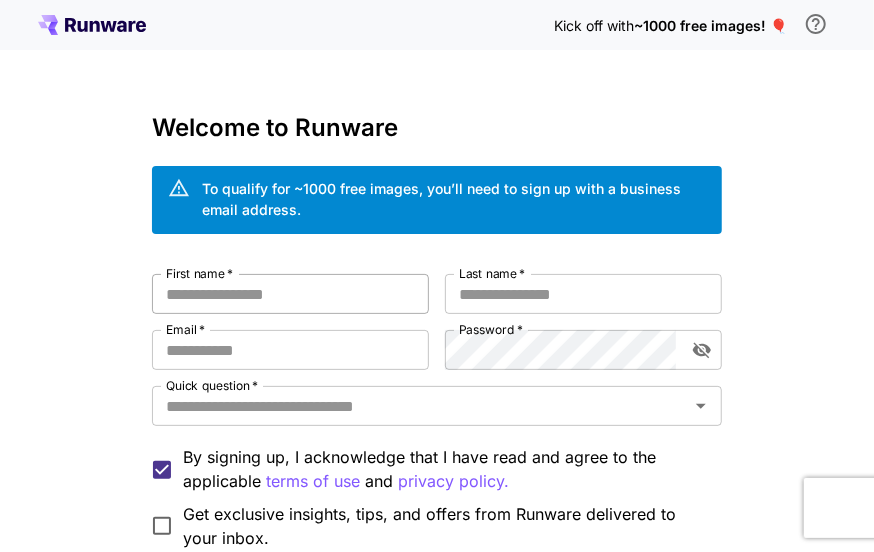click on "First name   *" at bounding box center [290, 294] 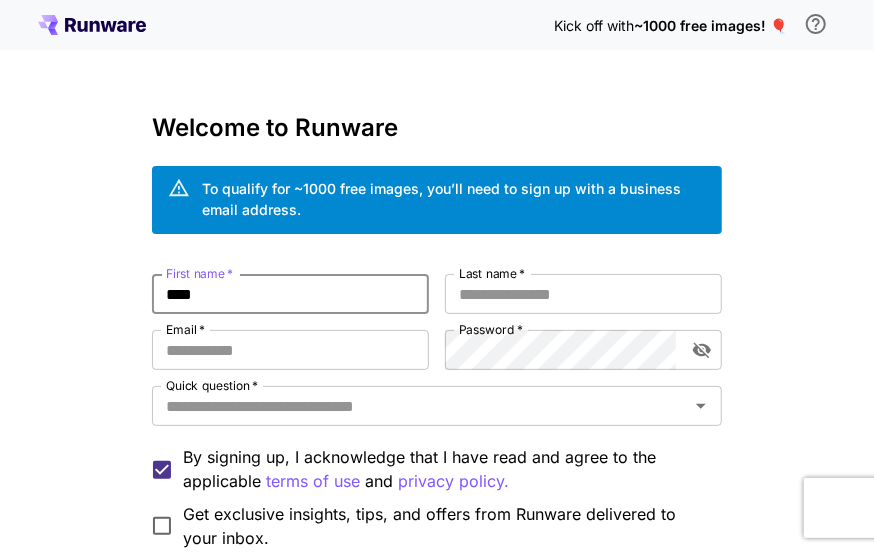 type on "****" 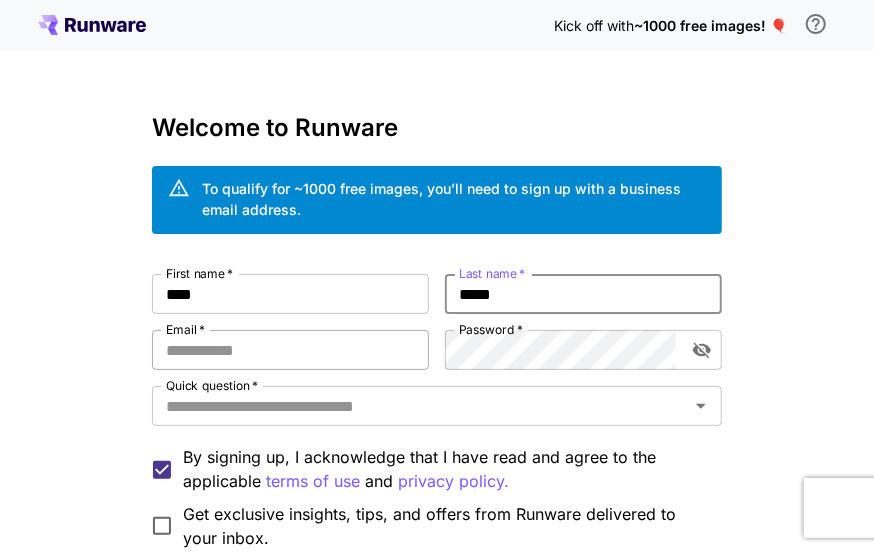 type on "*****" 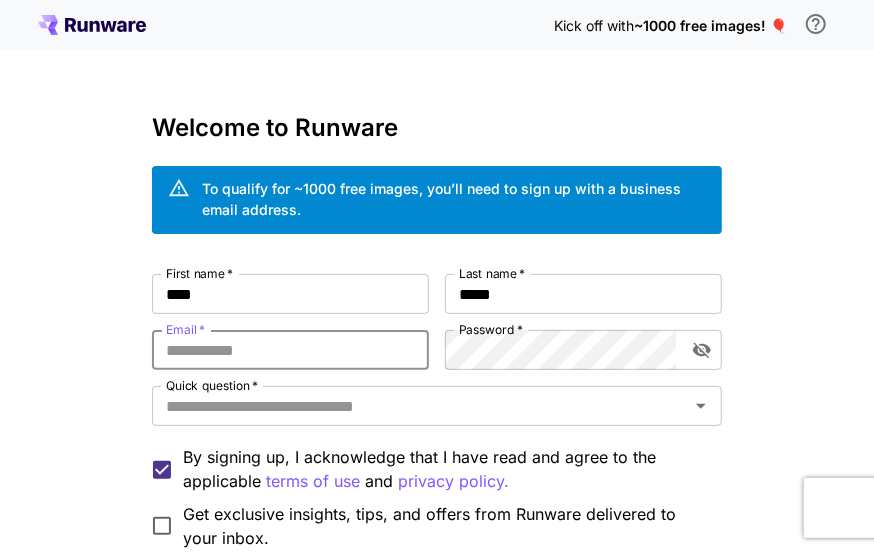 type on "**********" 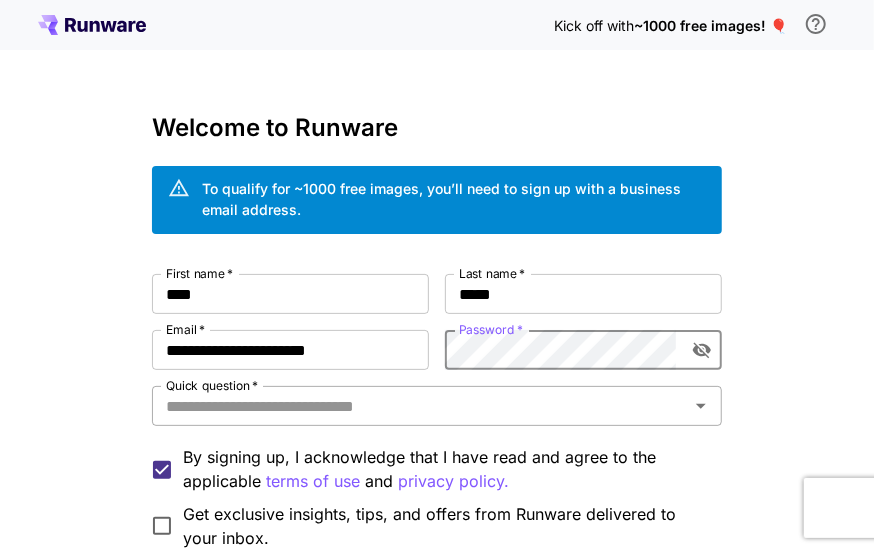 click 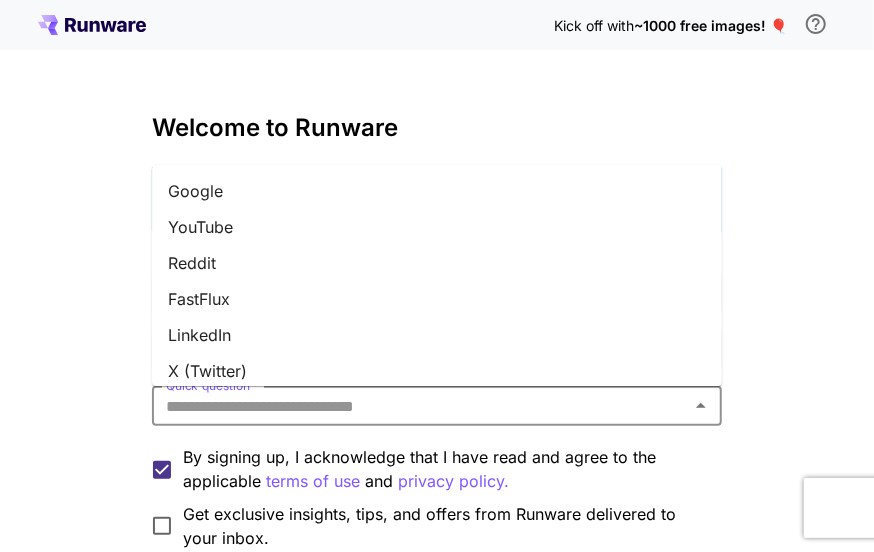 click on "YouTube" at bounding box center [437, 227] 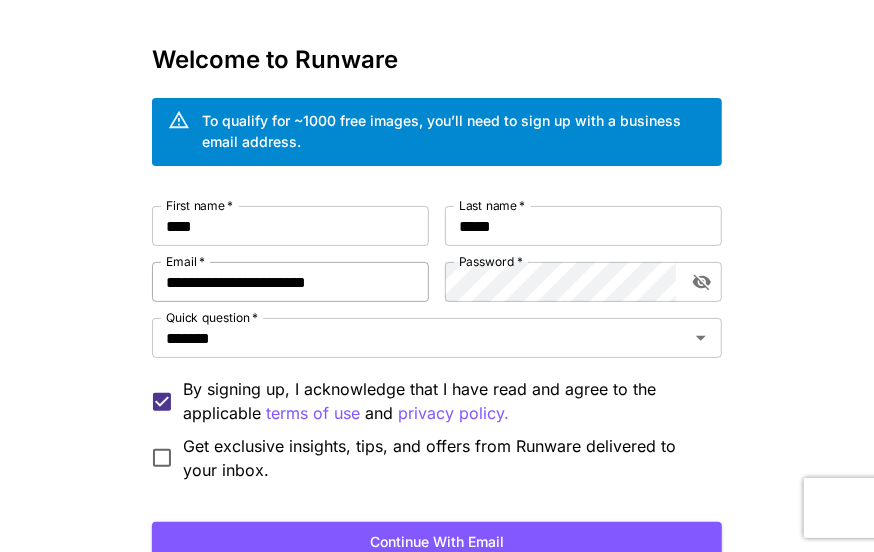 scroll, scrollTop: 99, scrollLeft: 0, axis: vertical 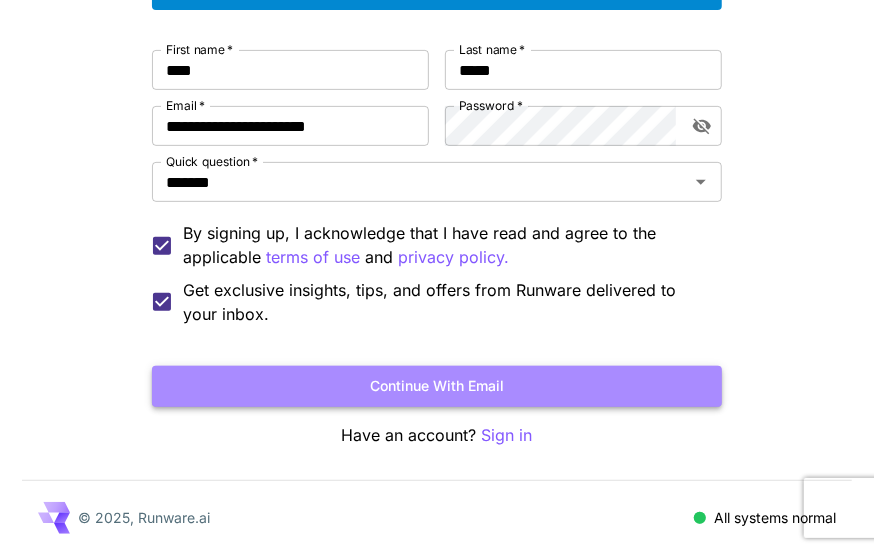 click on "Continue with email" at bounding box center [437, 386] 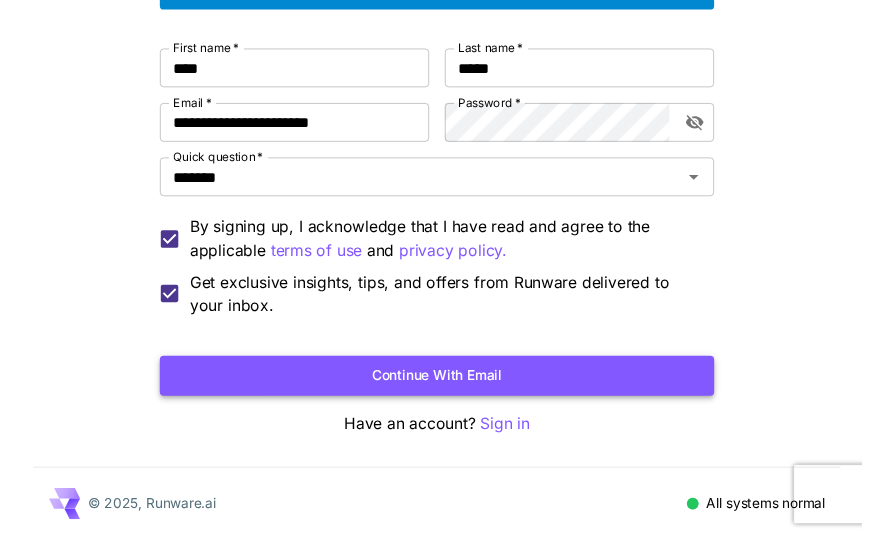 scroll, scrollTop: 0, scrollLeft: 0, axis: both 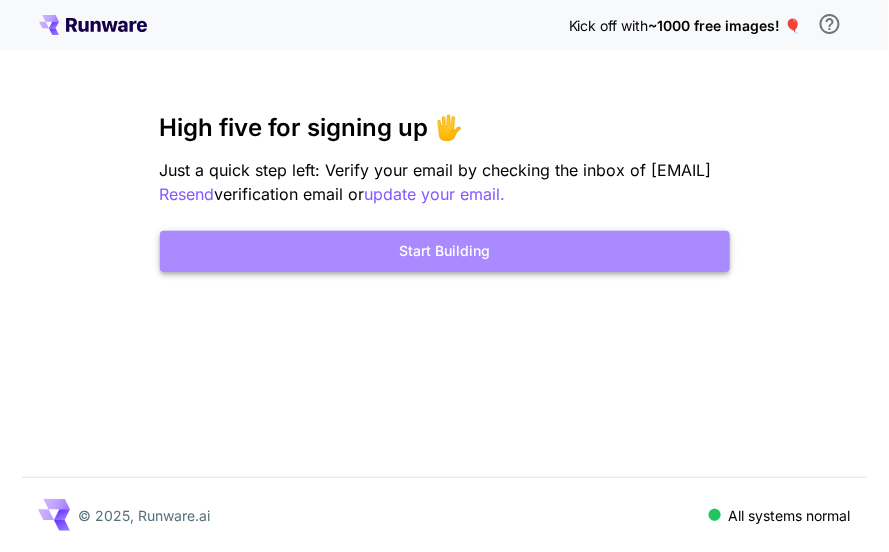 click on "Start Building" at bounding box center (445, 251) 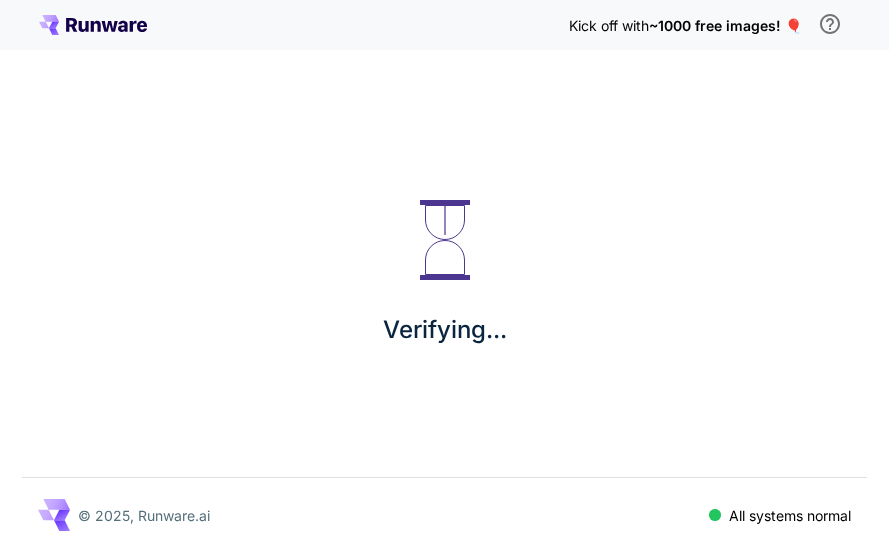 scroll, scrollTop: 0, scrollLeft: 0, axis: both 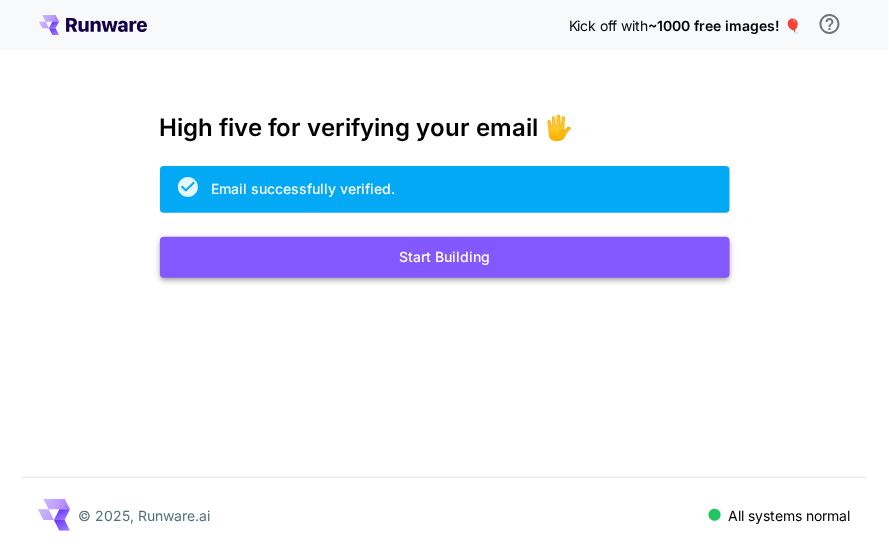 click on "Start Building" at bounding box center [445, 257] 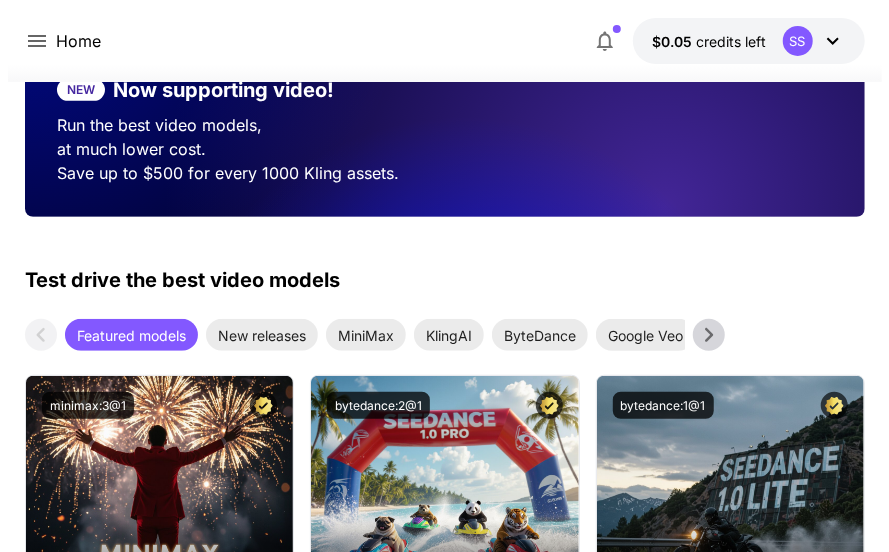 scroll, scrollTop: 300, scrollLeft: 0, axis: vertical 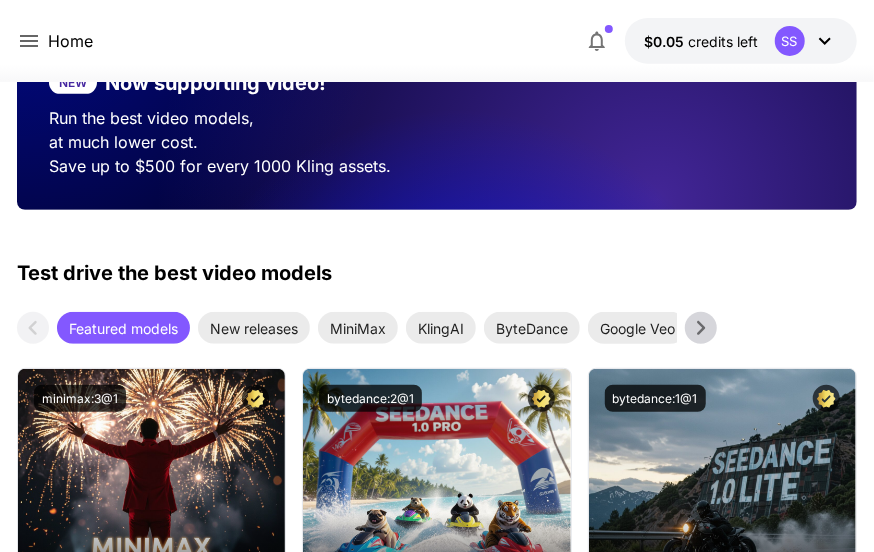 click 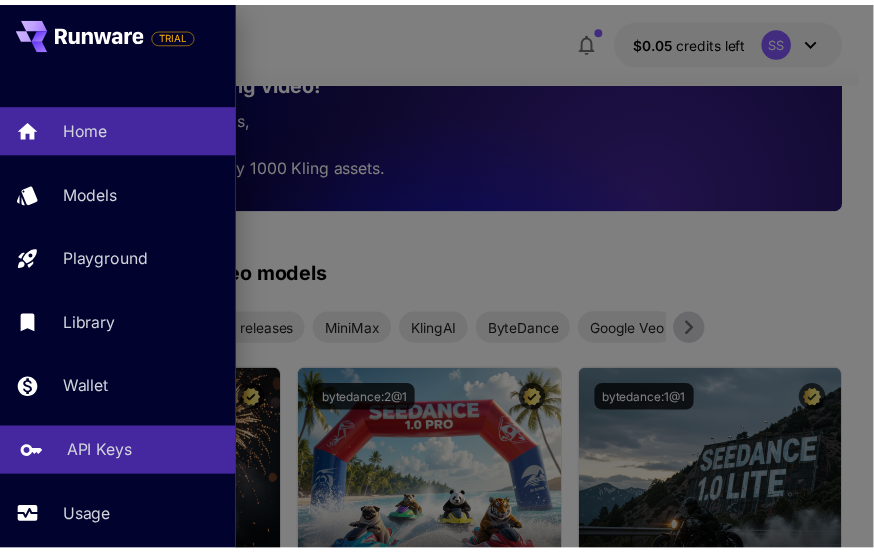 scroll, scrollTop: 99, scrollLeft: 0, axis: vertical 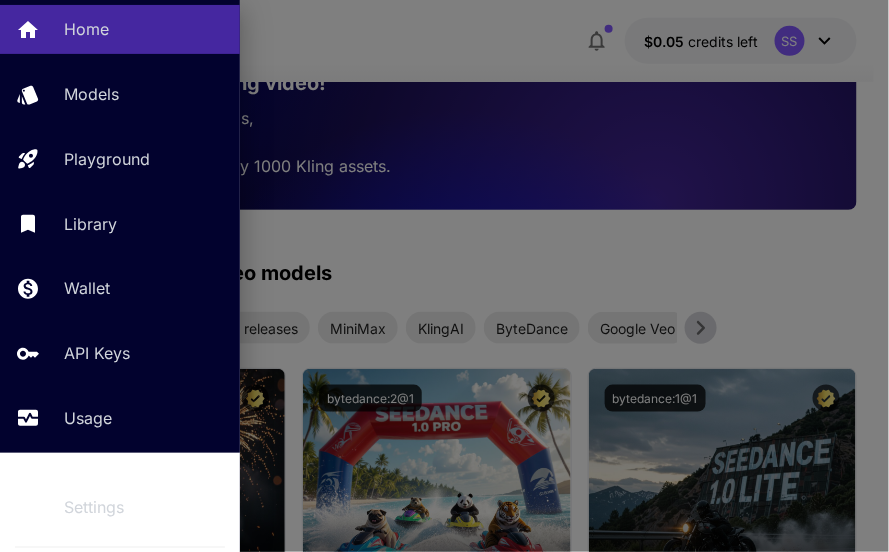click at bounding box center (444, 276) 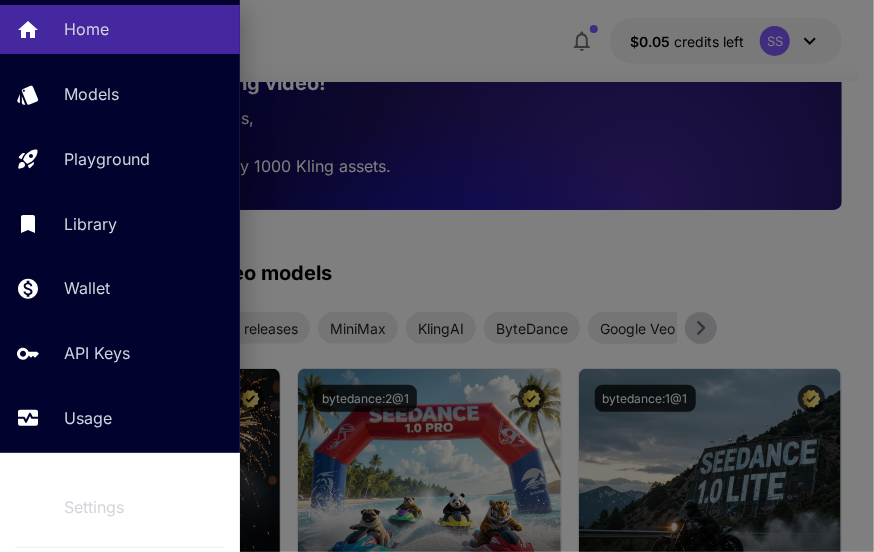 scroll, scrollTop: 76, scrollLeft: 0, axis: vertical 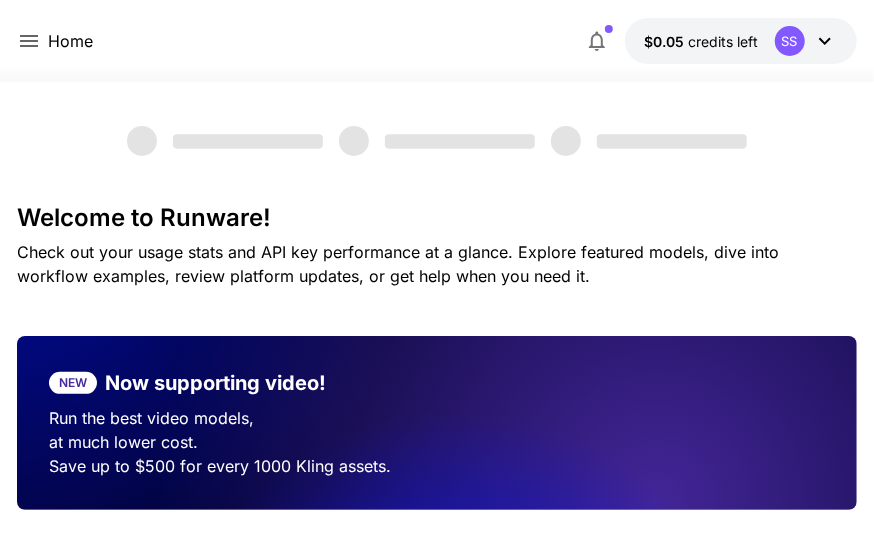 click 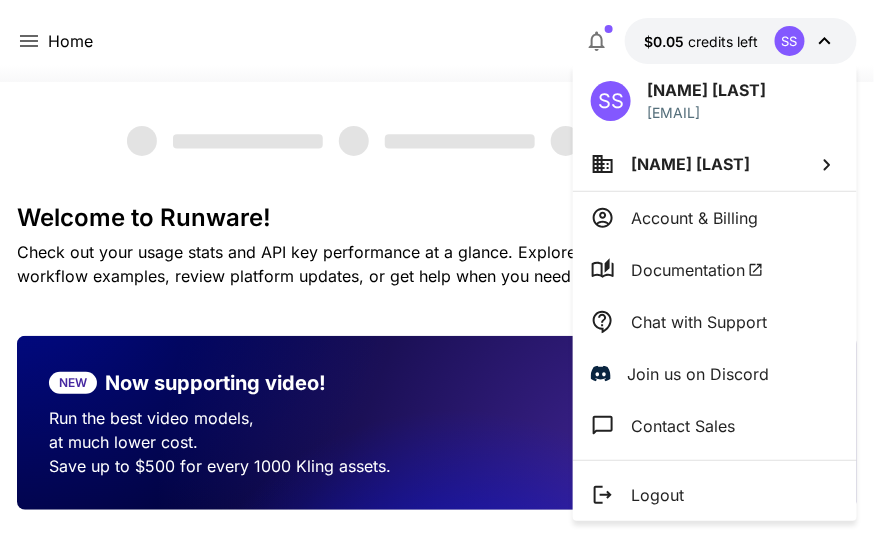 click at bounding box center [444, 276] 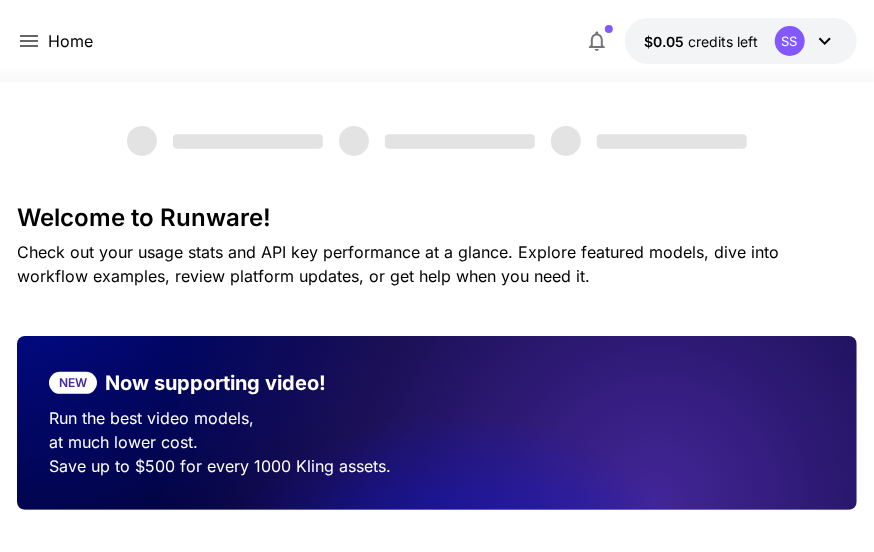 click on "Home $0.05    credits left  SS" at bounding box center (436, 41) 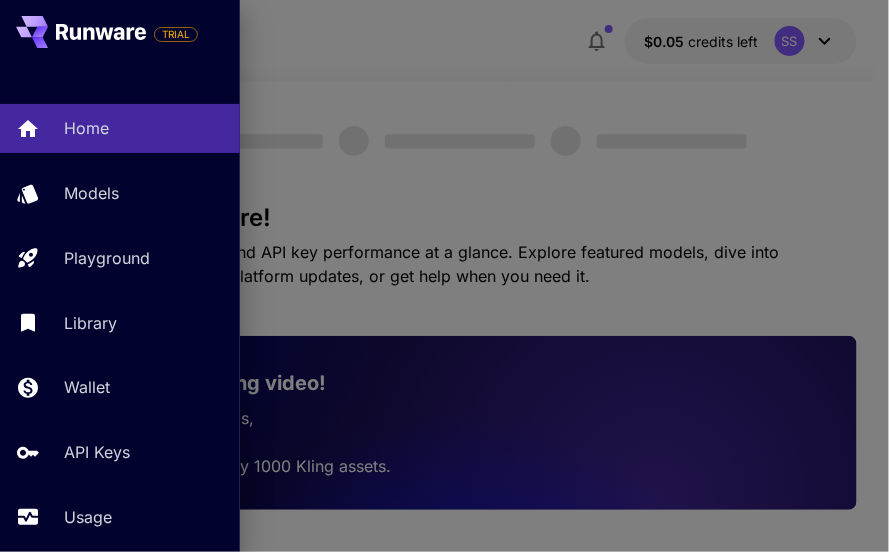 click at bounding box center [444, 276] 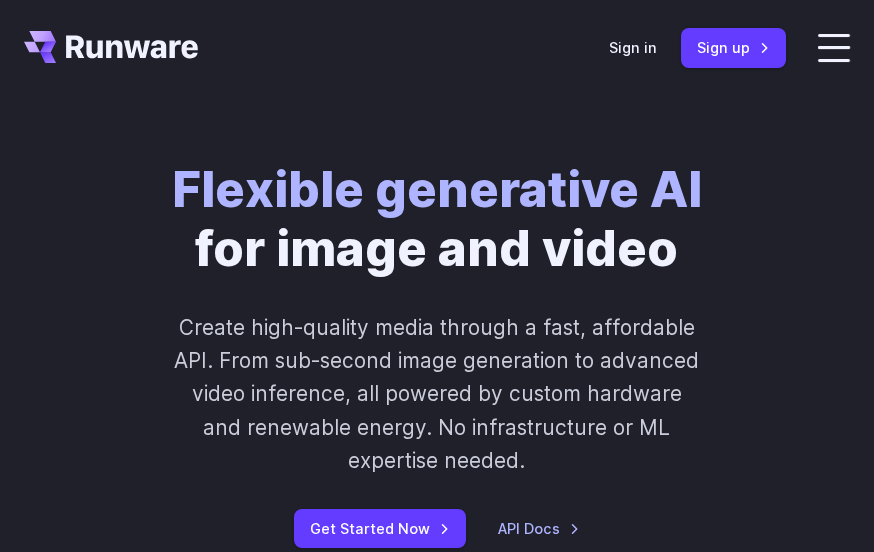scroll, scrollTop: 0, scrollLeft: 0, axis: both 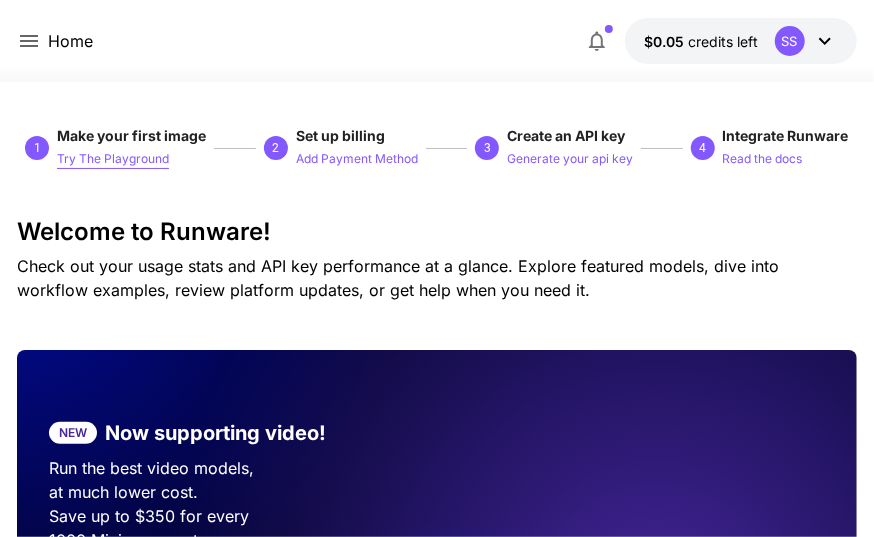 click on "Try The Playground" at bounding box center [113, 159] 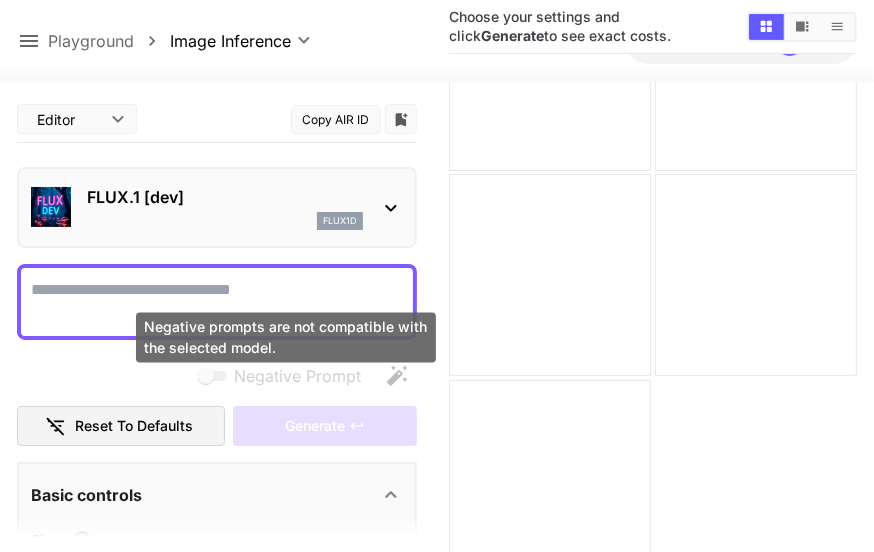 scroll, scrollTop: 288, scrollLeft: 0, axis: vertical 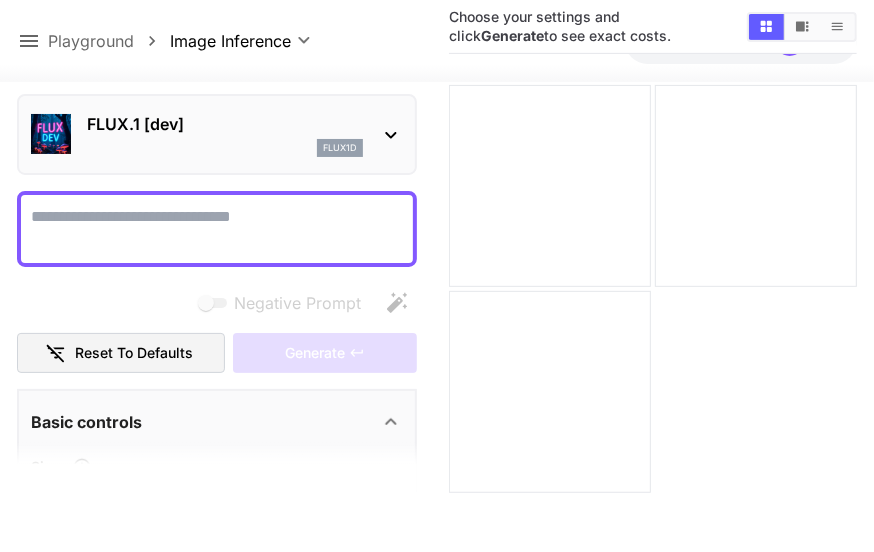 click 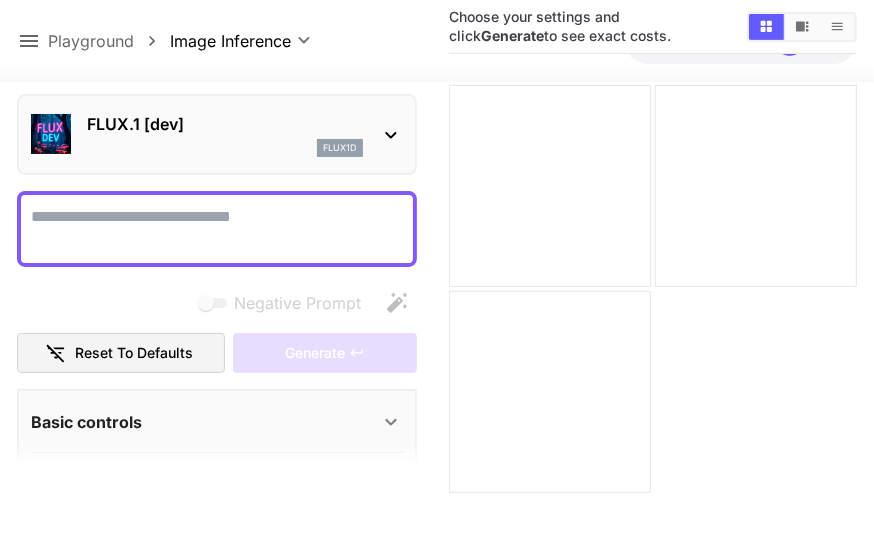 click 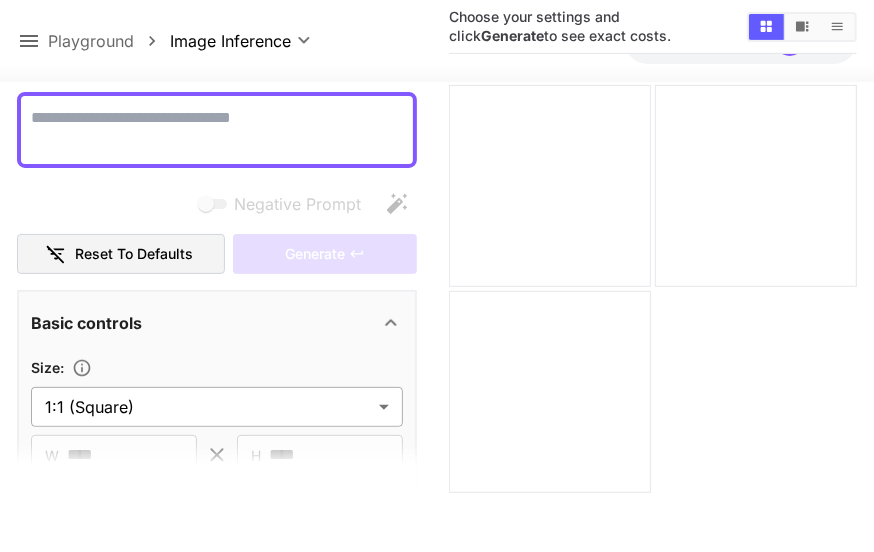 scroll, scrollTop: 199, scrollLeft: 0, axis: vertical 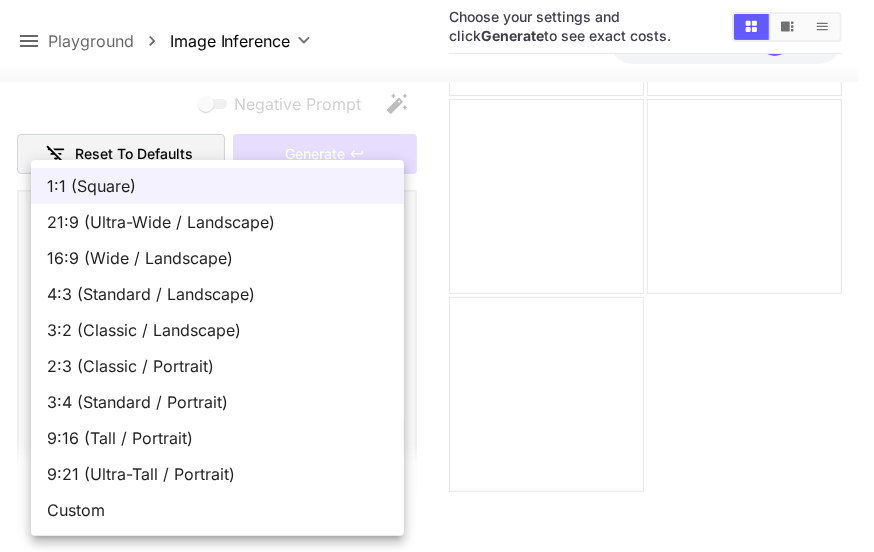 click on "**********" at bounding box center (437, 142) 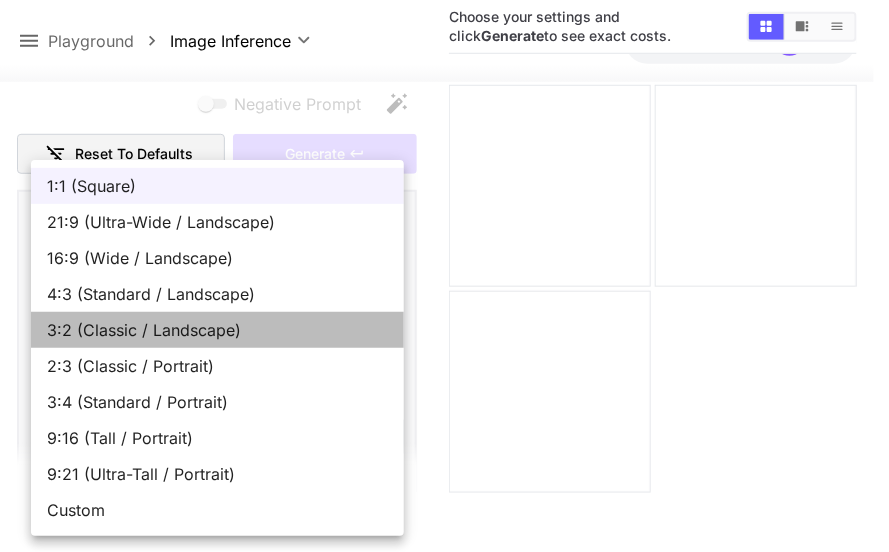 click on "3:2 (Classic / Landscape)" at bounding box center [217, 330] 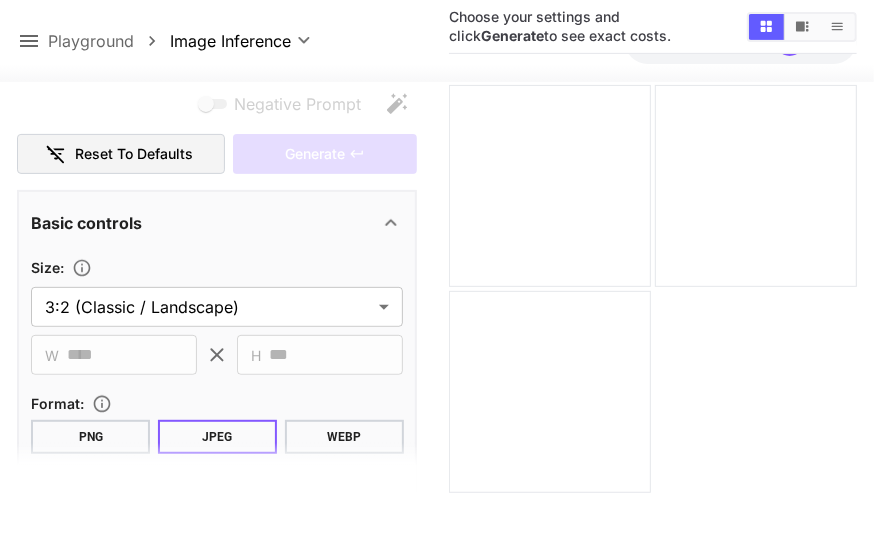click on "PNG" at bounding box center (90, 437) 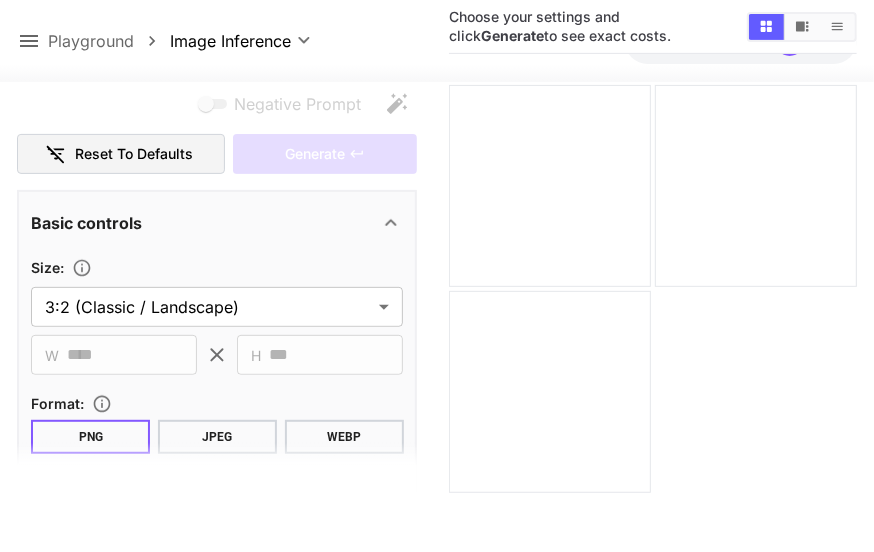 click on "JPEG" at bounding box center [217, 437] 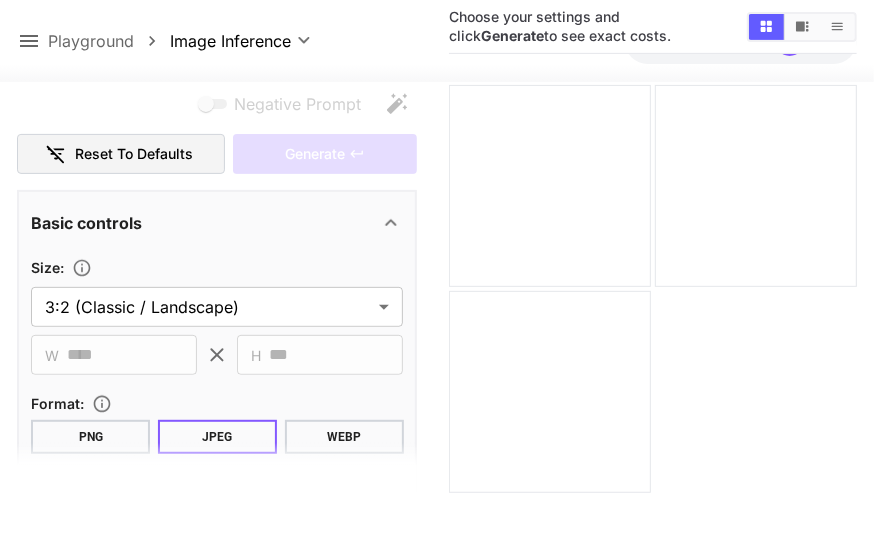 click on "PNG" at bounding box center (90, 437) 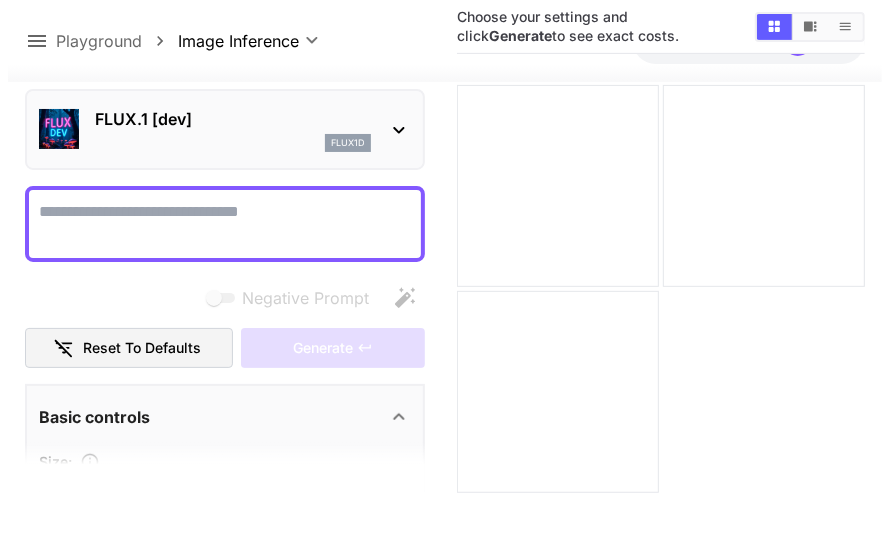 scroll, scrollTop: 0, scrollLeft: 0, axis: both 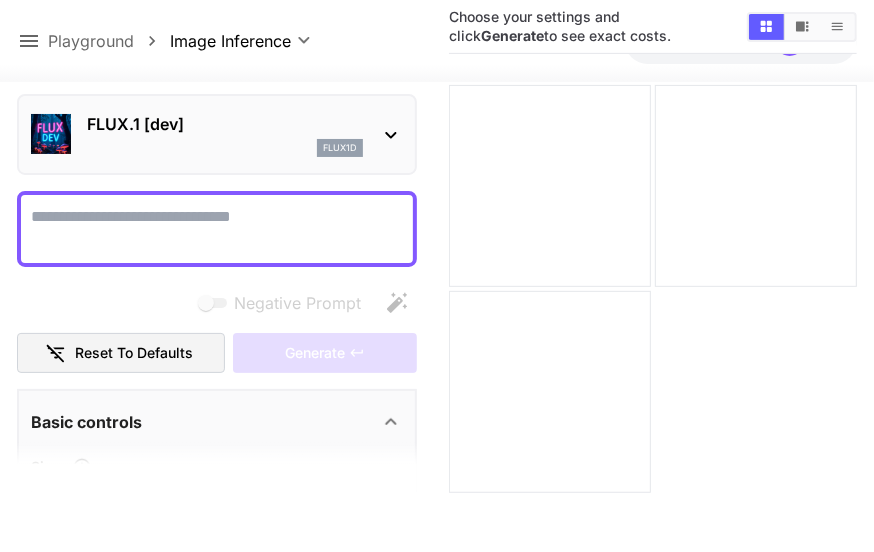 click 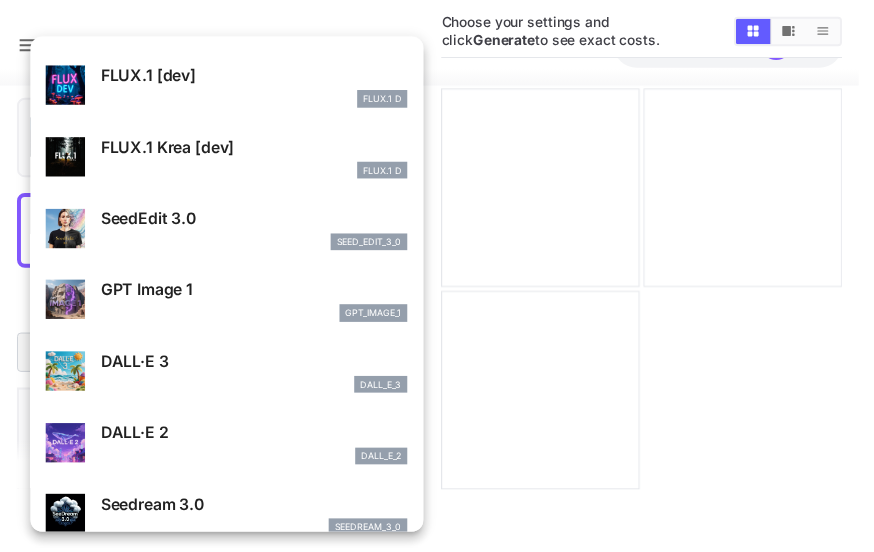 scroll, scrollTop: 99, scrollLeft: 0, axis: vertical 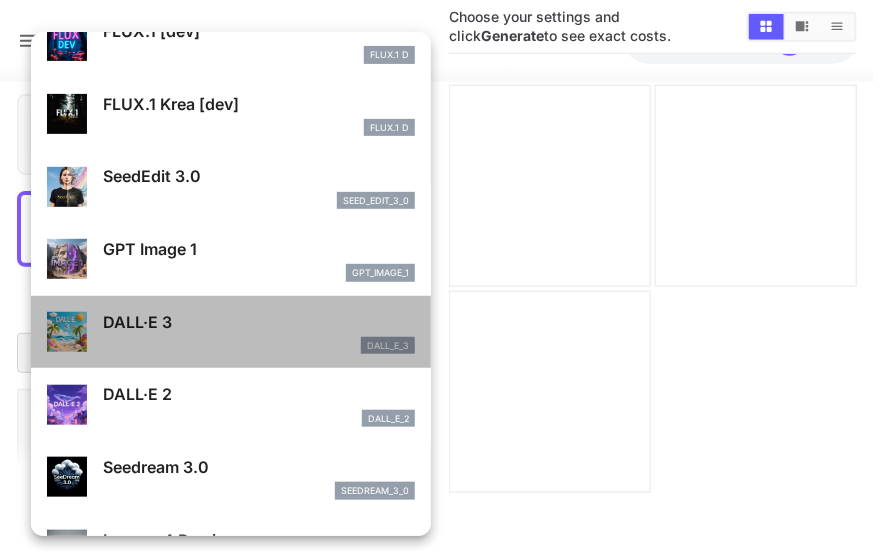 click on "DALL·E 3" at bounding box center [259, 322] 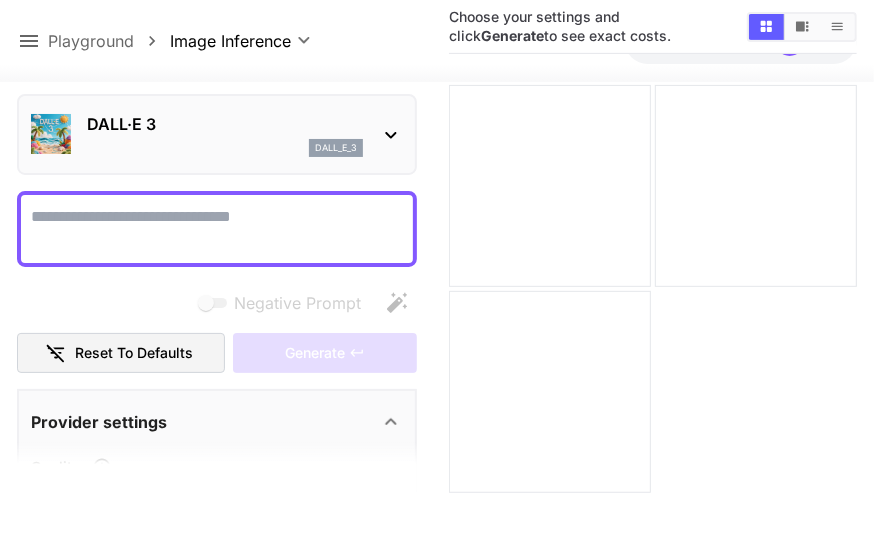click on "Negative Prompt" at bounding box center (217, 229) 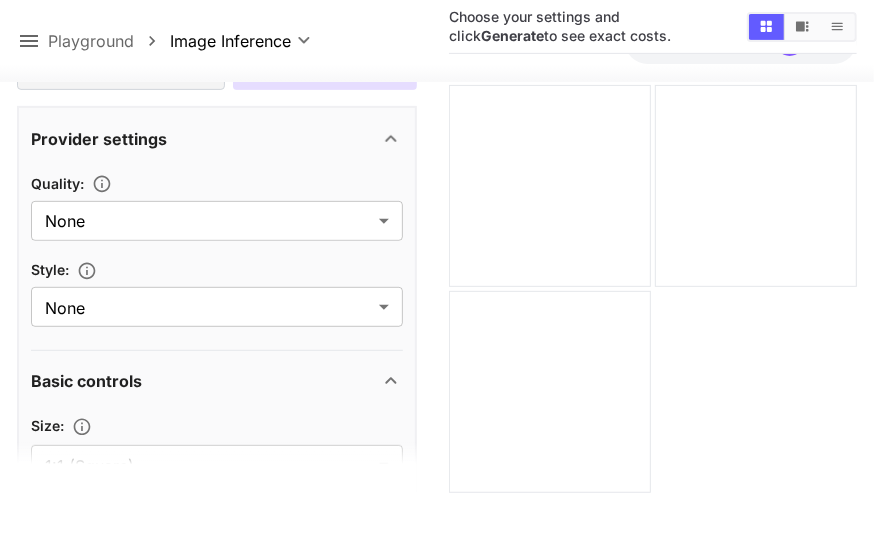 scroll, scrollTop: 300, scrollLeft: 0, axis: vertical 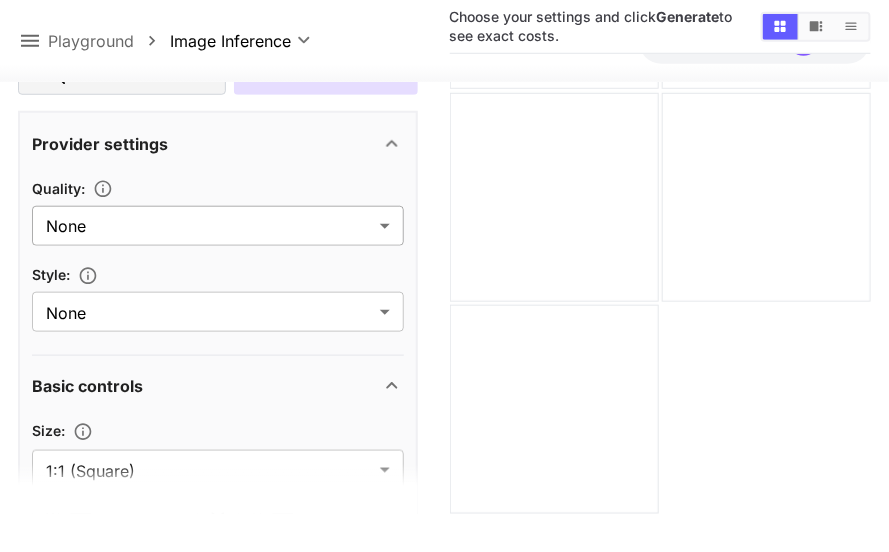 click on "**********" at bounding box center [444, 143] 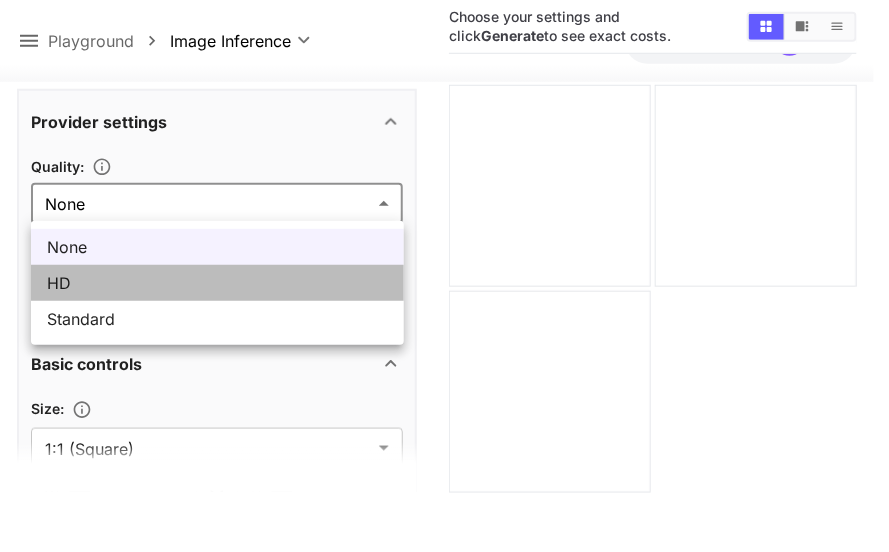 click on "HD" at bounding box center (217, 283) 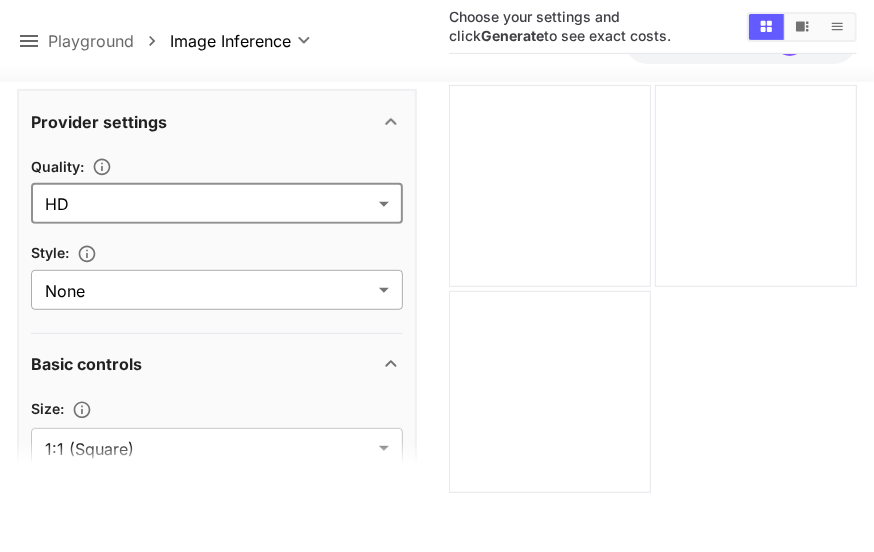 click on "**********" at bounding box center [437, 132] 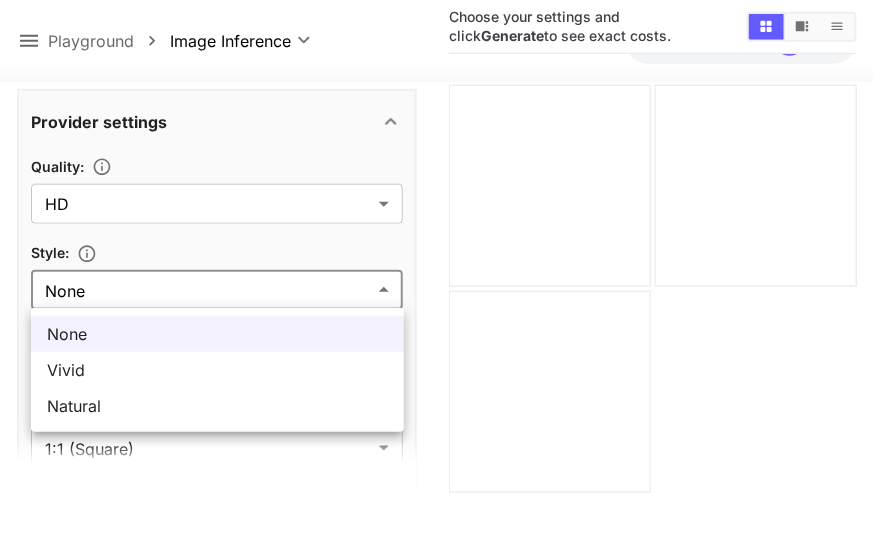 click on "Natural" at bounding box center (217, 406) 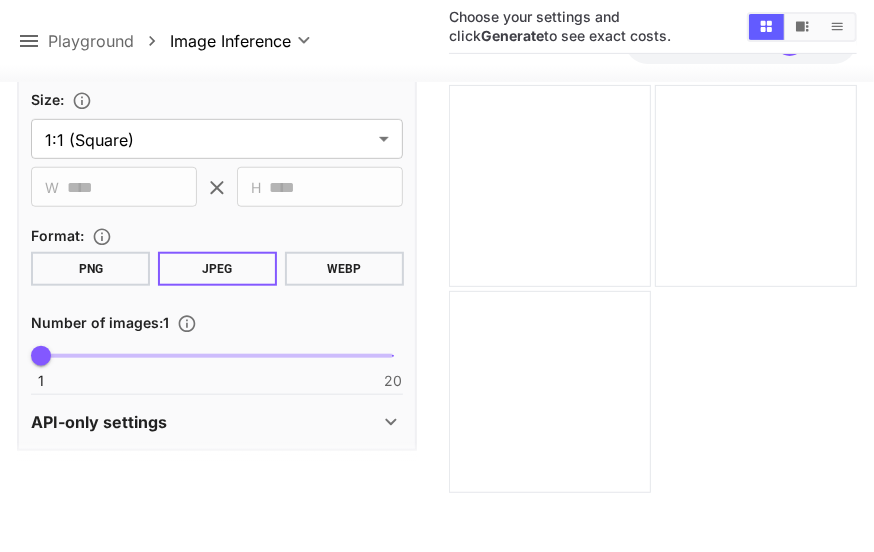 scroll, scrollTop: 611, scrollLeft: 0, axis: vertical 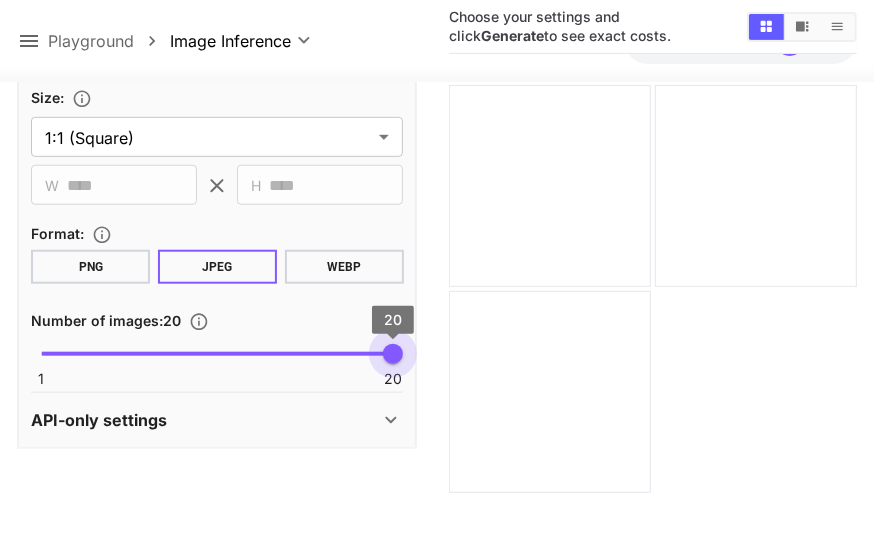 type on "**" 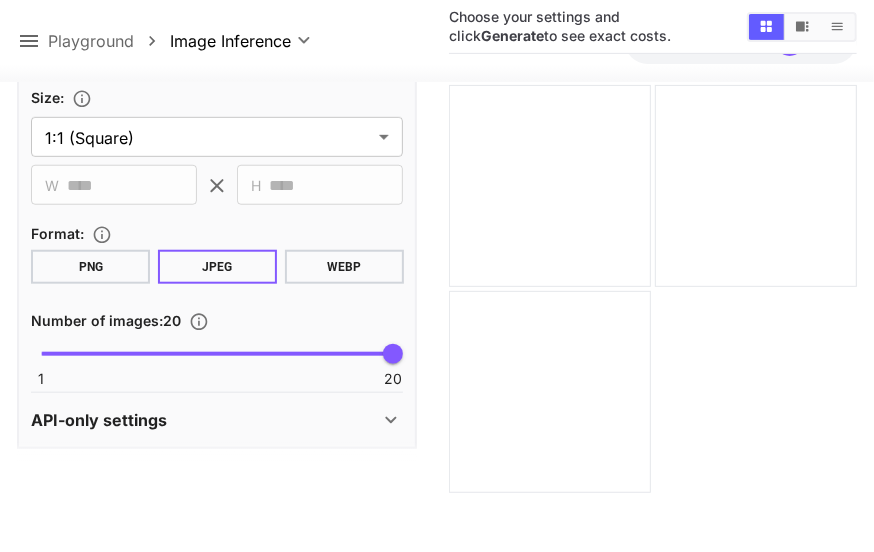 click 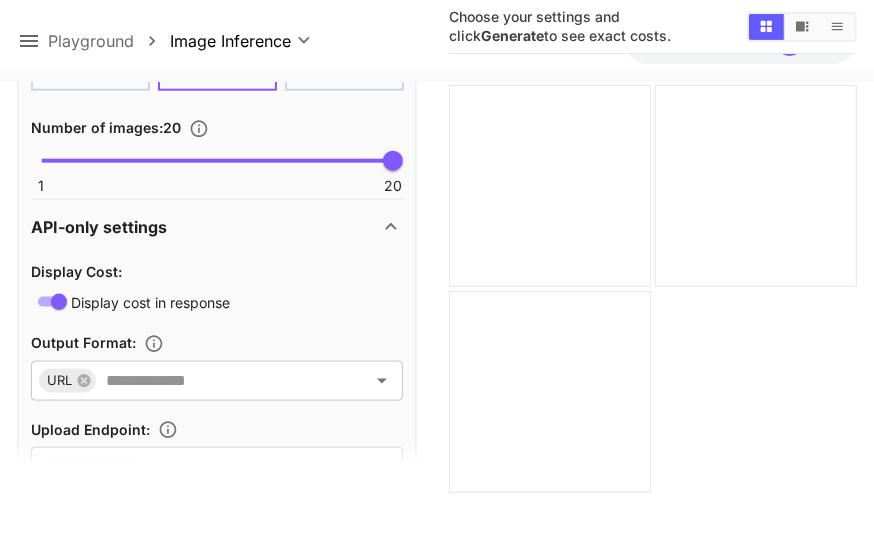 scroll, scrollTop: 811, scrollLeft: 0, axis: vertical 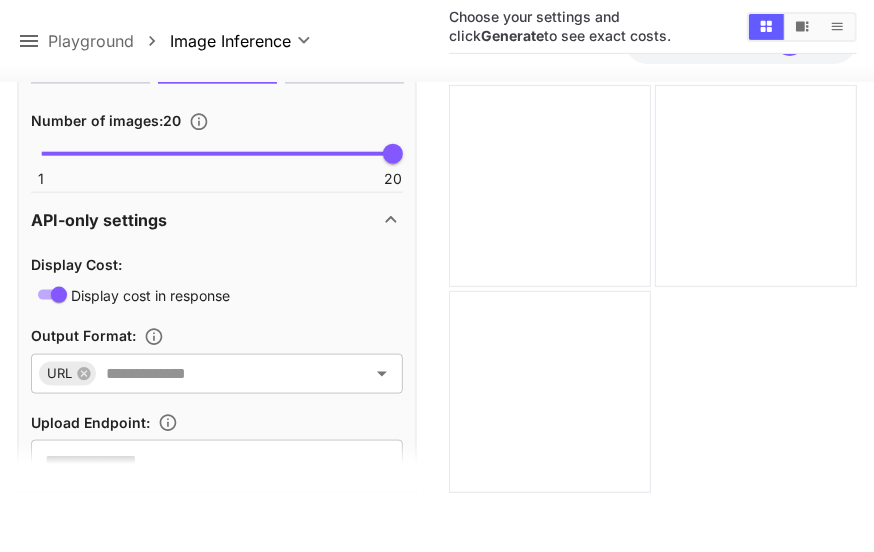 click 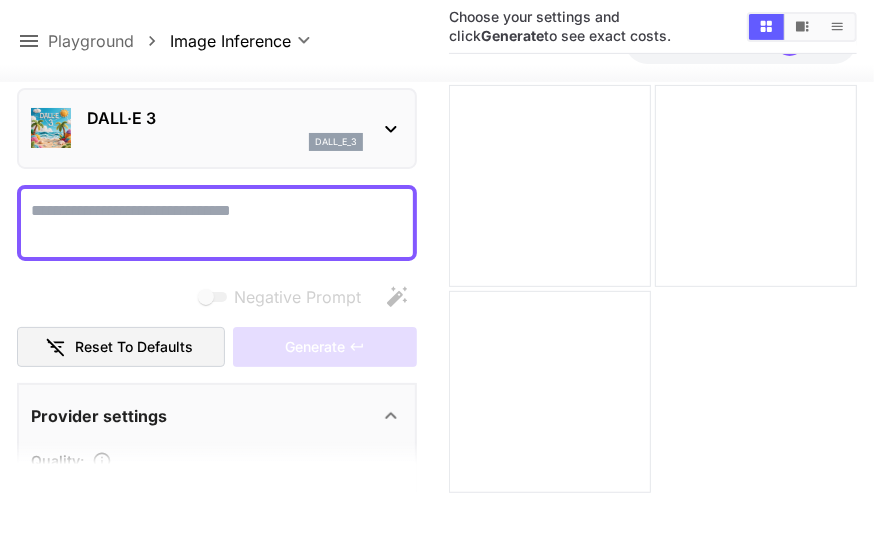 scroll, scrollTop: 0, scrollLeft: 0, axis: both 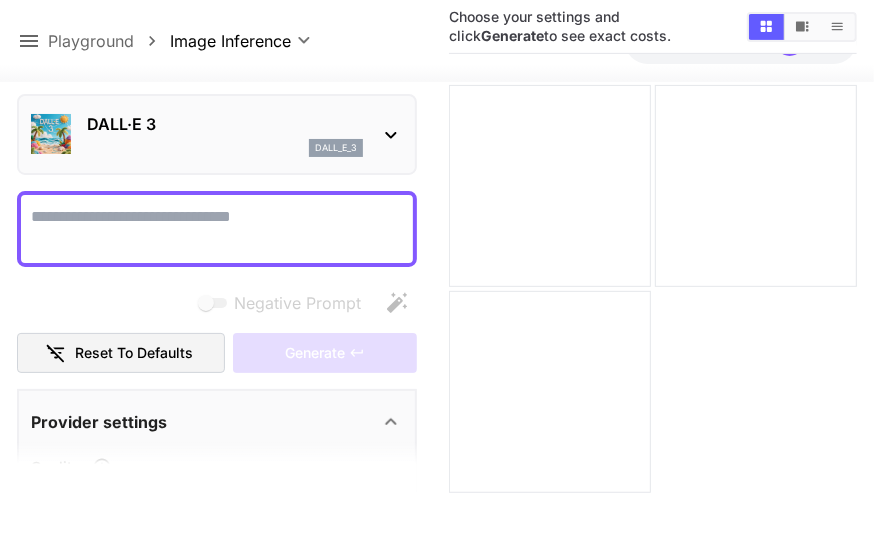 click on "Negative Prompt" at bounding box center [217, 229] 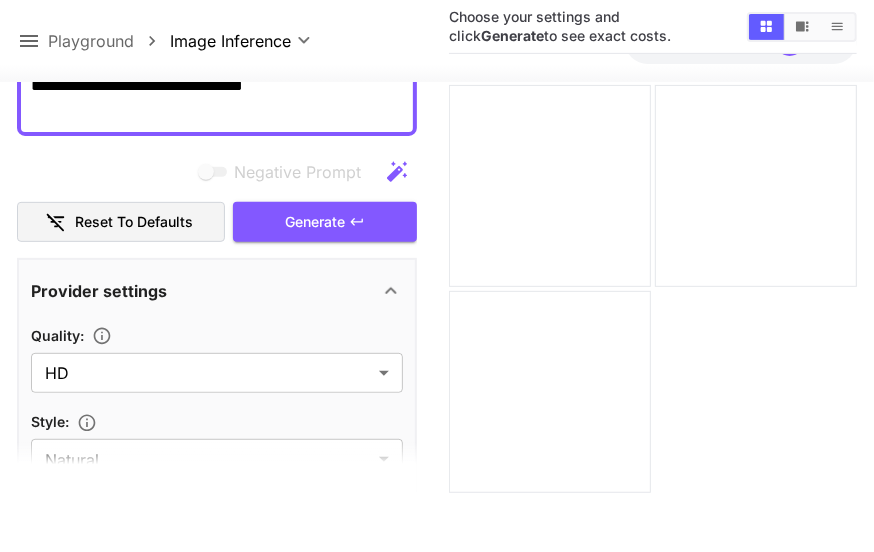 scroll, scrollTop: 300, scrollLeft: 0, axis: vertical 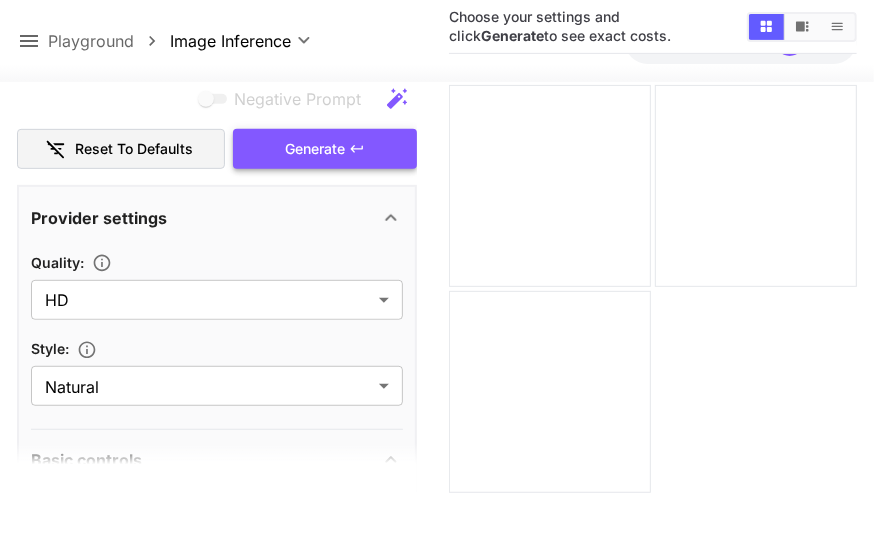 click on "**********" at bounding box center (217, 289) 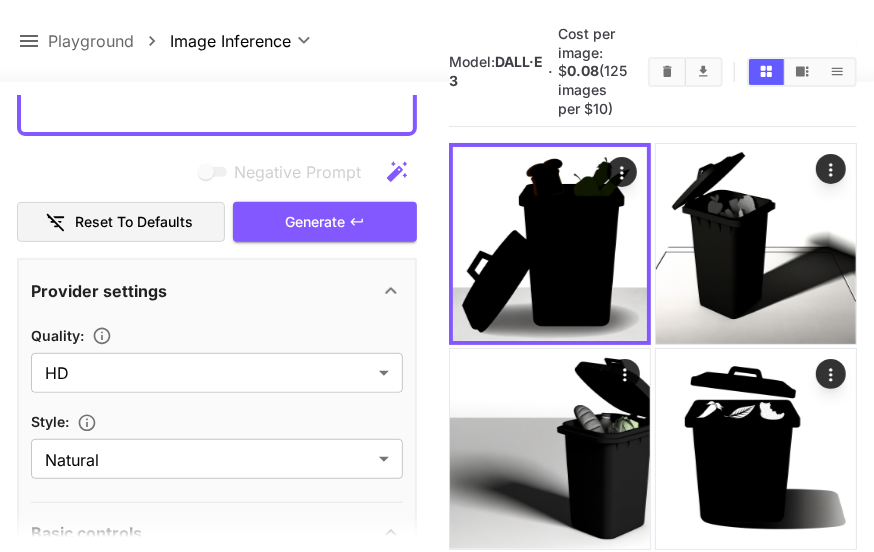 scroll, scrollTop: 43, scrollLeft: 0, axis: vertical 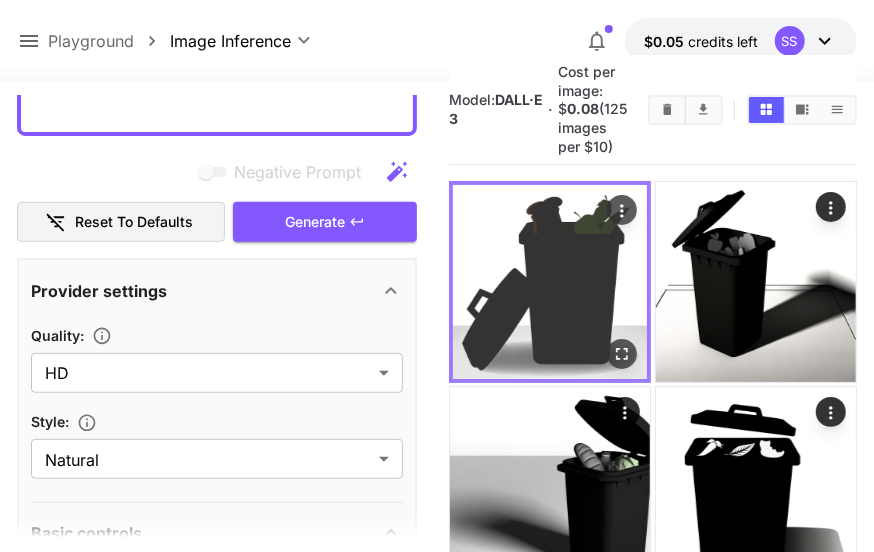 click at bounding box center (550, 282) 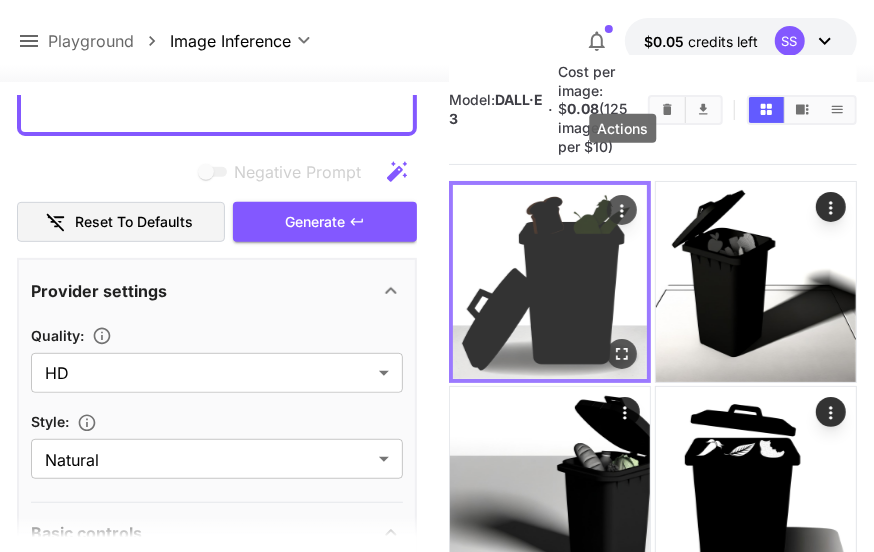 click 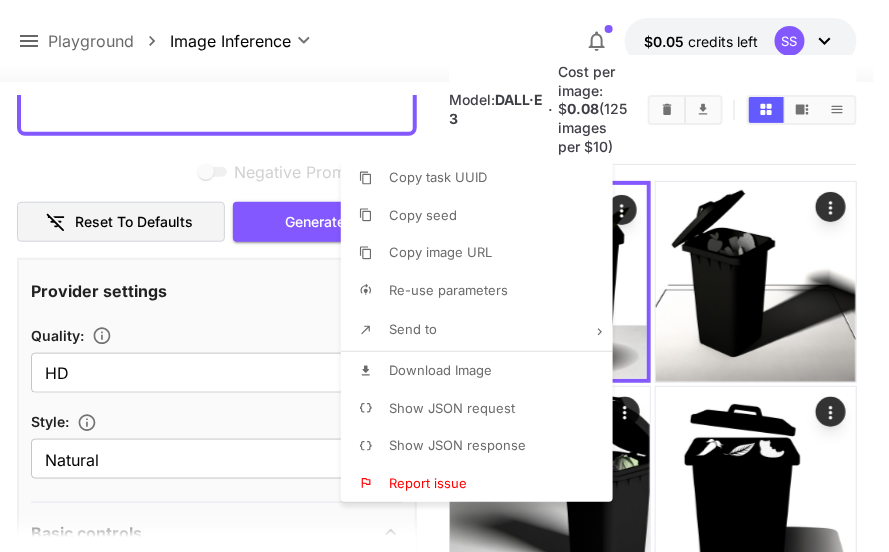 click at bounding box center [444, 276] 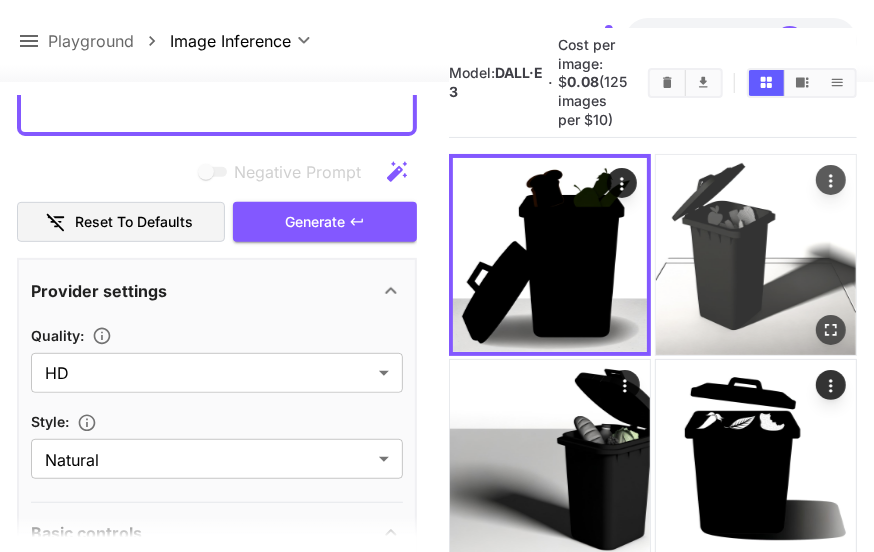 scroll, scrollTop: 0, scrollLeft: 0, axis: both 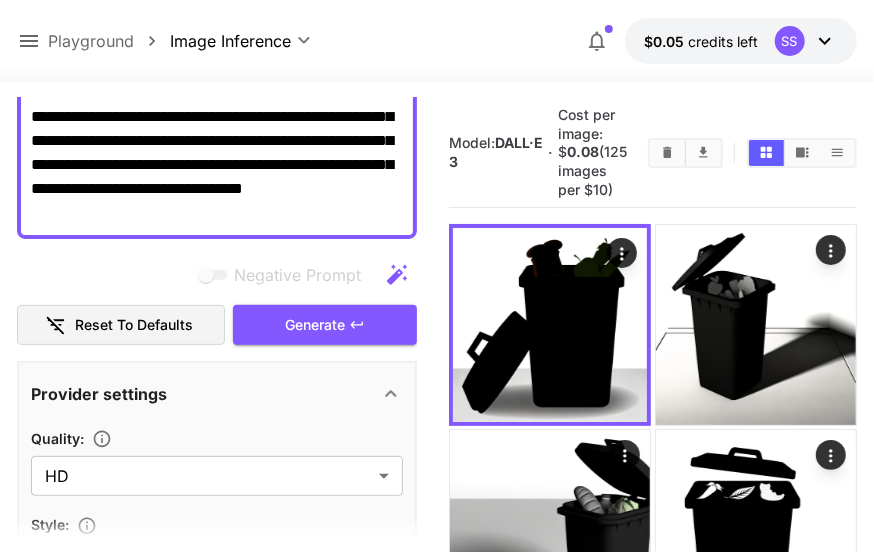 click on "**********" at bounding box center (217, 153) 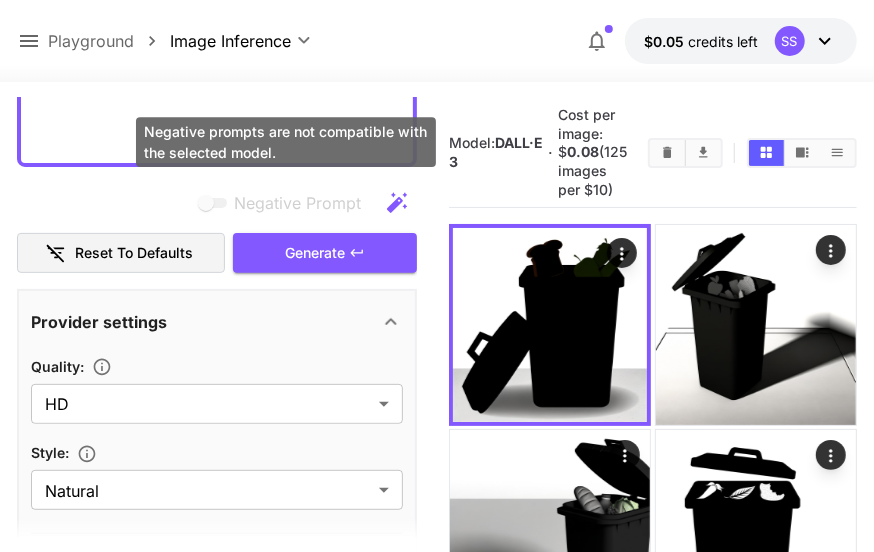 type on "*" 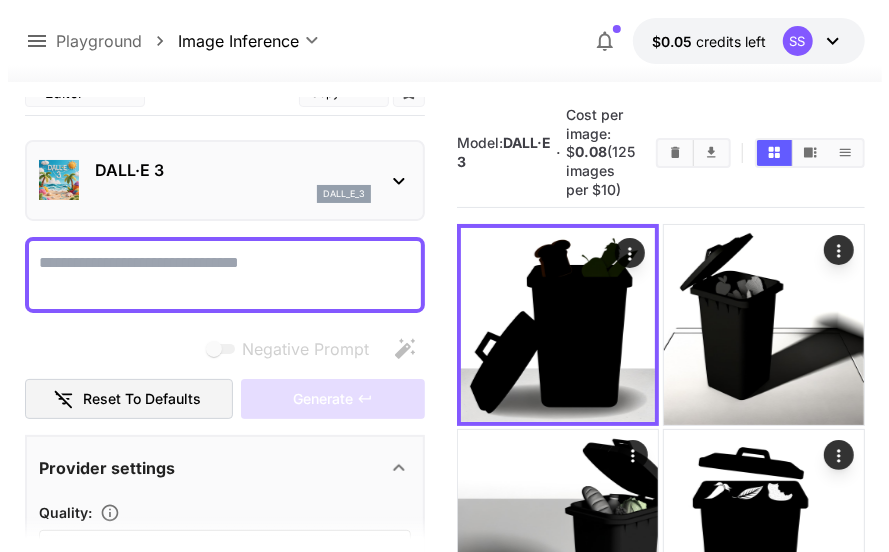 scroll, scrollTop: 0, scrollLeft: 0, axis: both 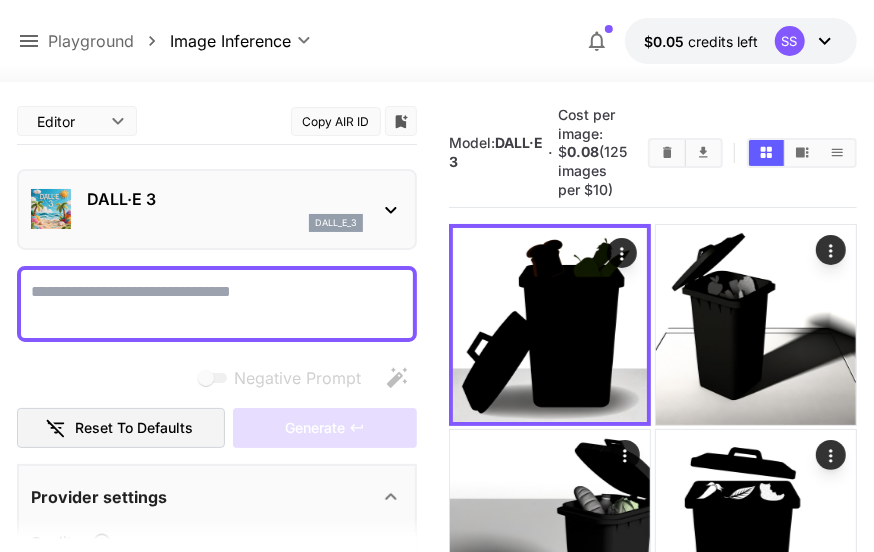 type 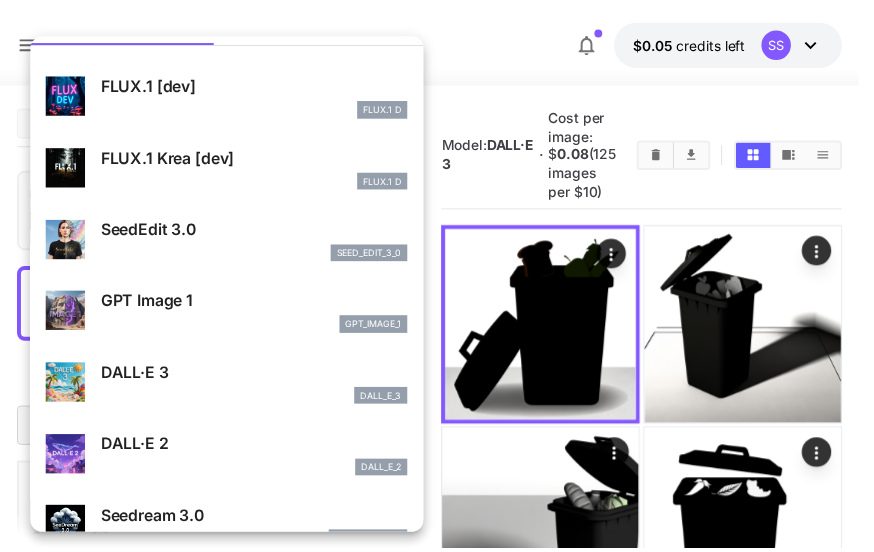 scroll, scrollTop: 4, scrollLeft: 0, axis: vertical 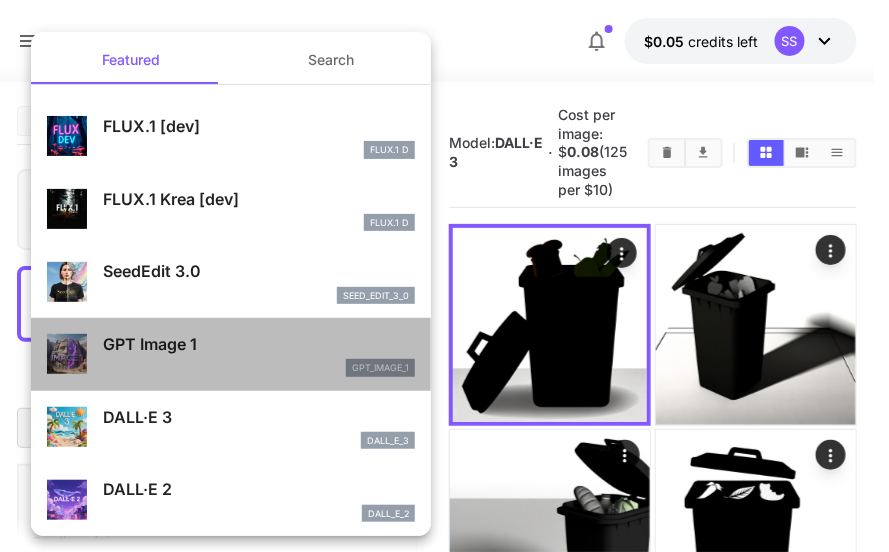 click on "GPT Image 1 gpt_image_1" at bounding box center [259, 354] 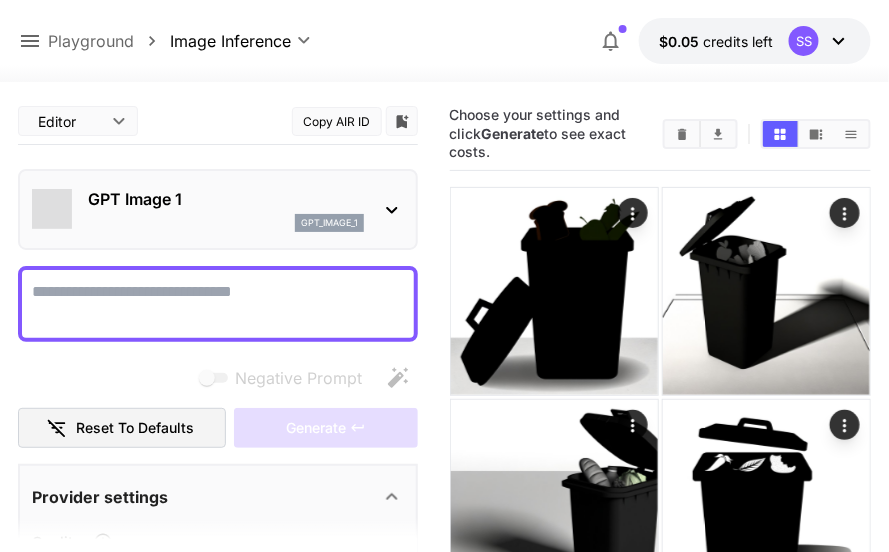 type on "*" 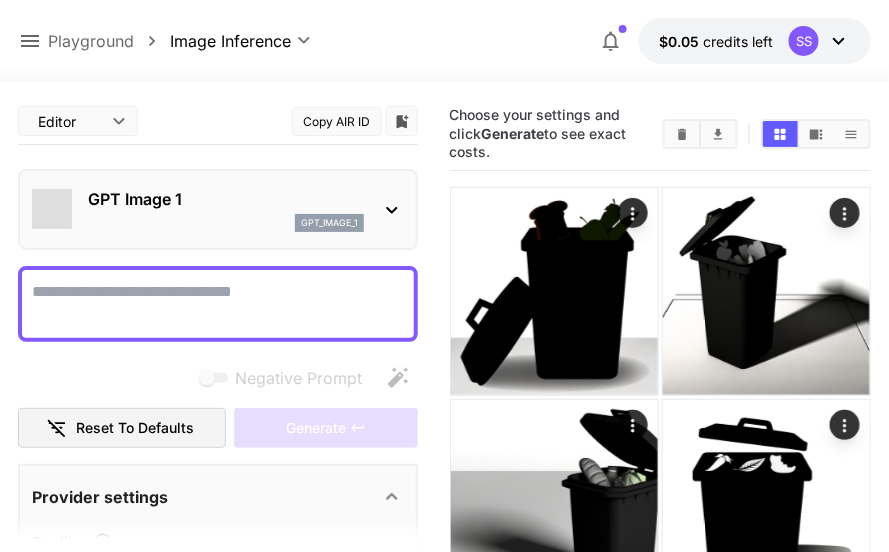 type on "*******" 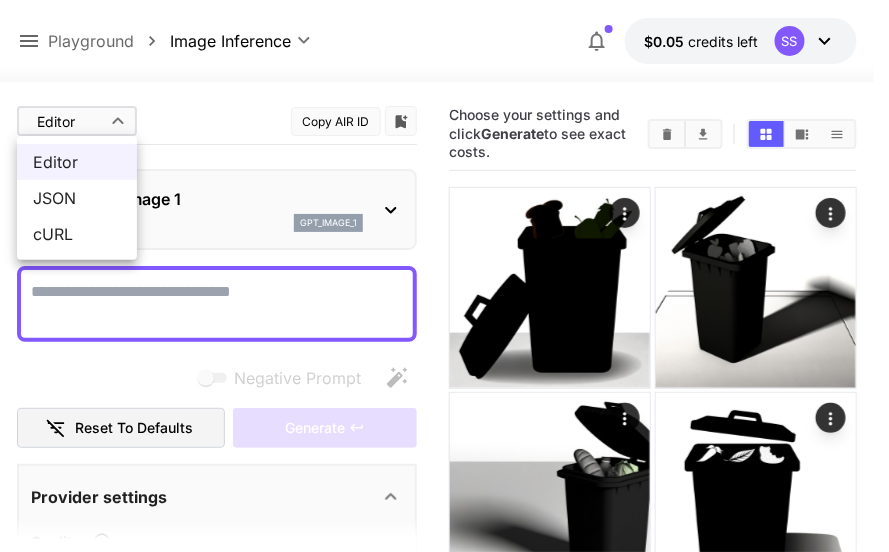 click on "**********" at bounding box center (444, 1147) 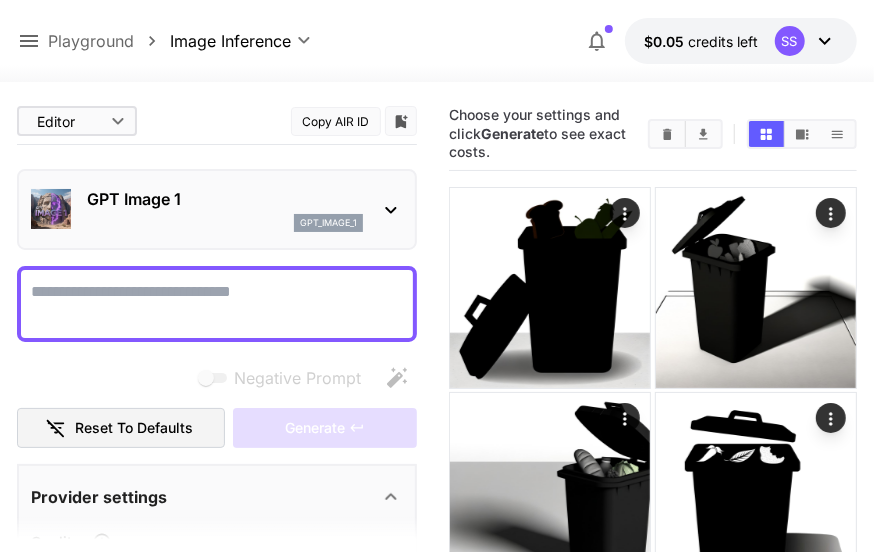 click at bounding box center (217, 304) 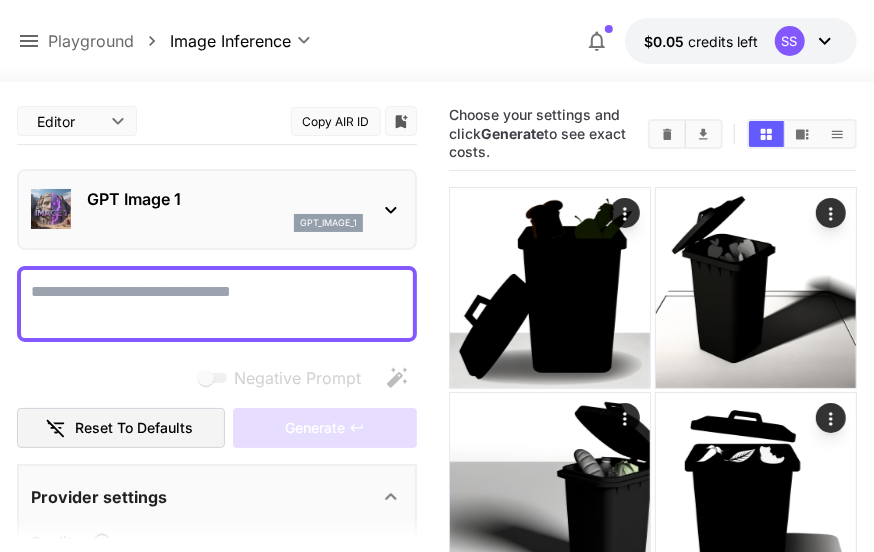 click on "Negative Prompt" at bounding box center (217, 304) 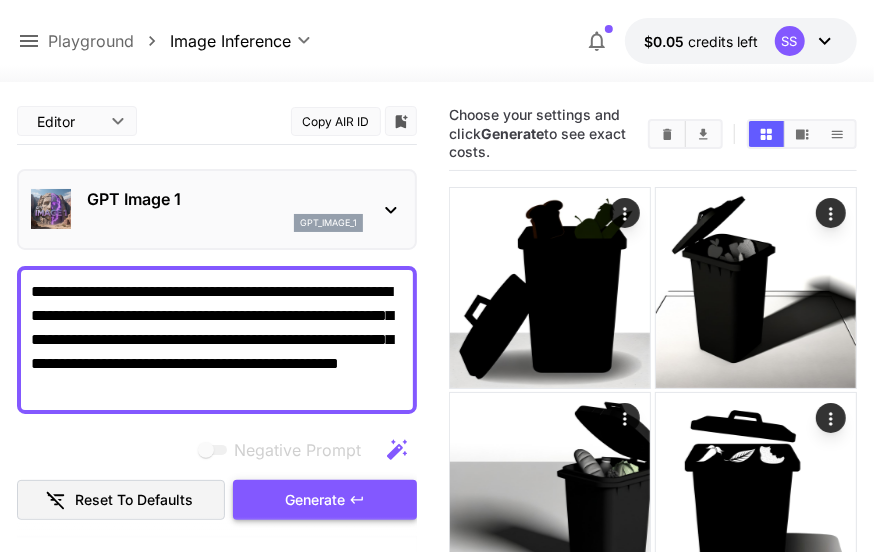 type on "**********" 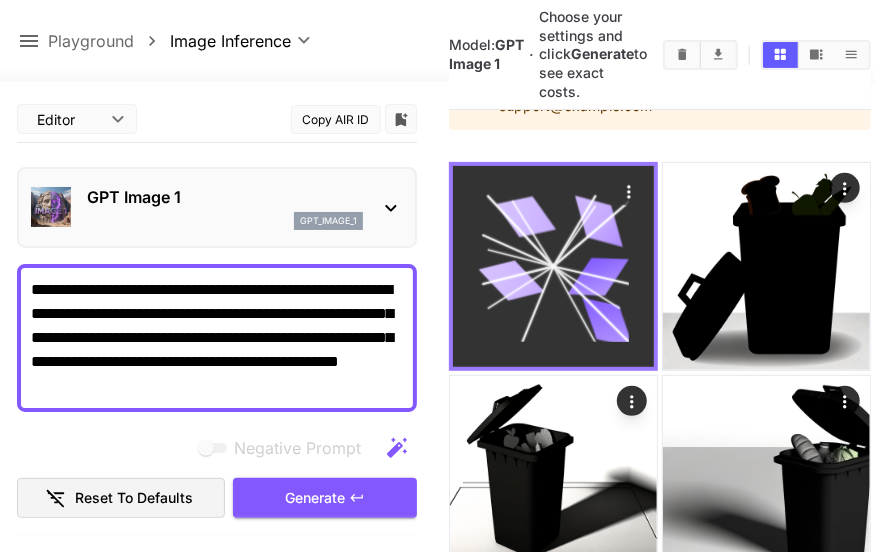 scroll, scrollTop: 199, scrollLeft: 0, axis: vertical 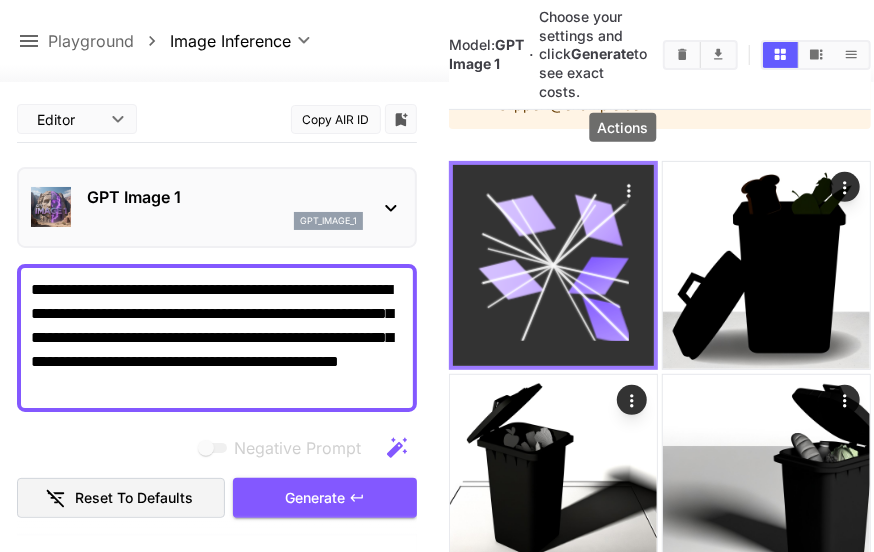 click 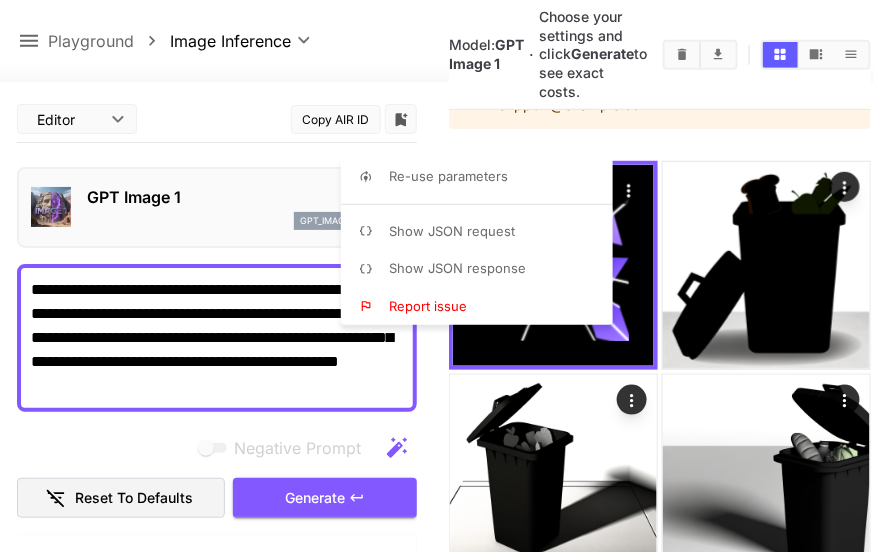 click at bounding box center [444, 276] 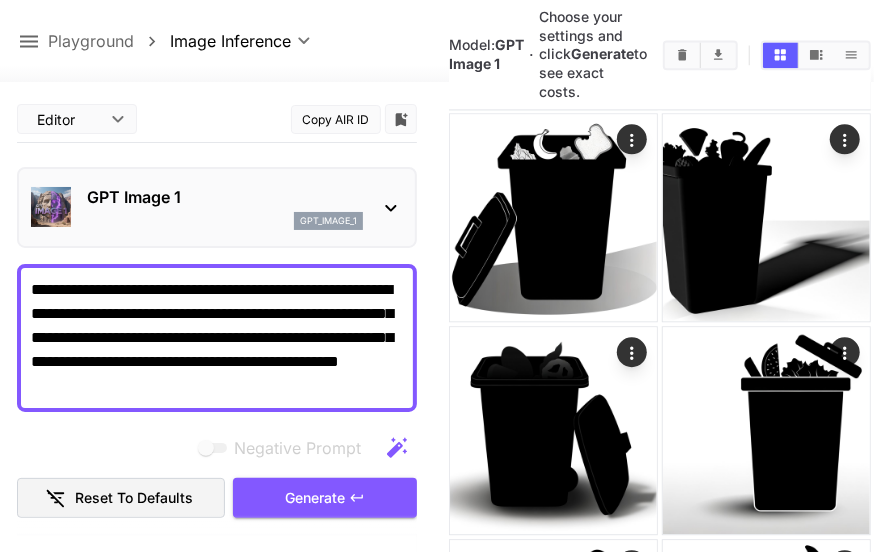 scroll, scrollTop: 1704, scrollLeft: 0, axis: vertical 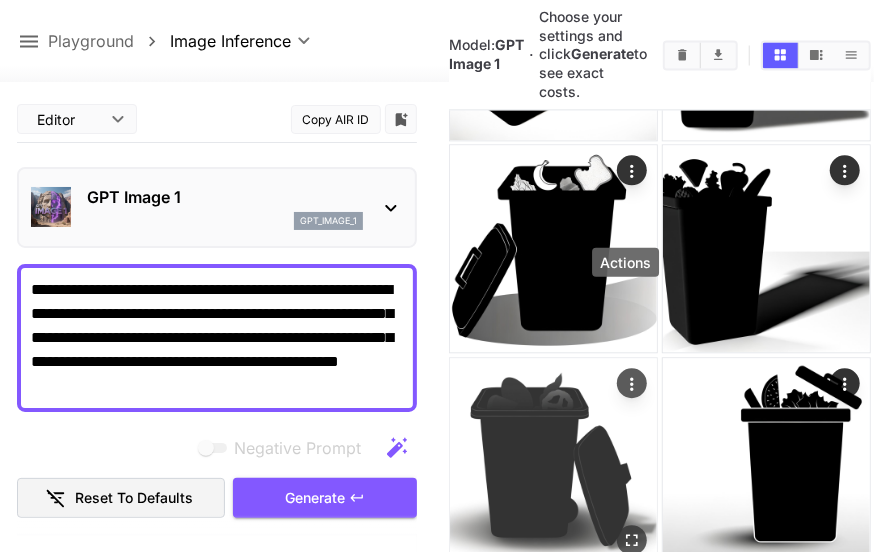 click 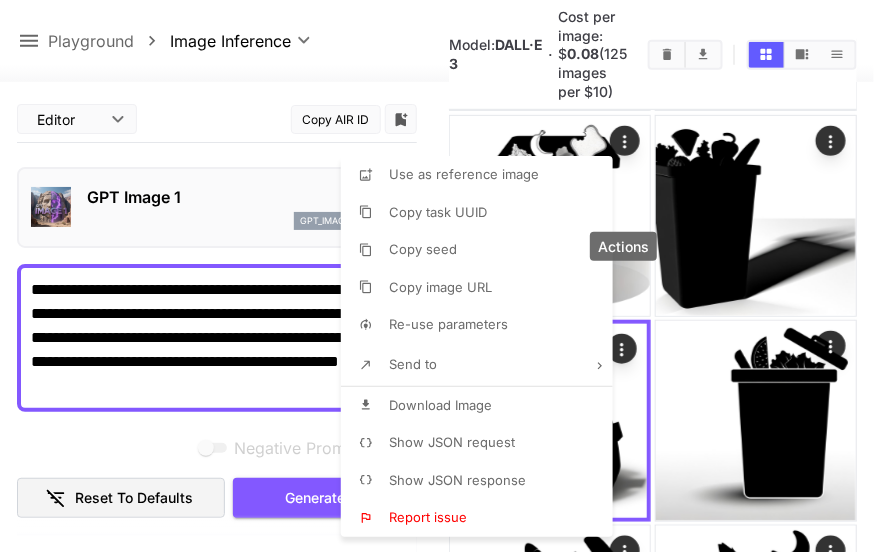 click on "Download Image" at bounding box center [483, 406] 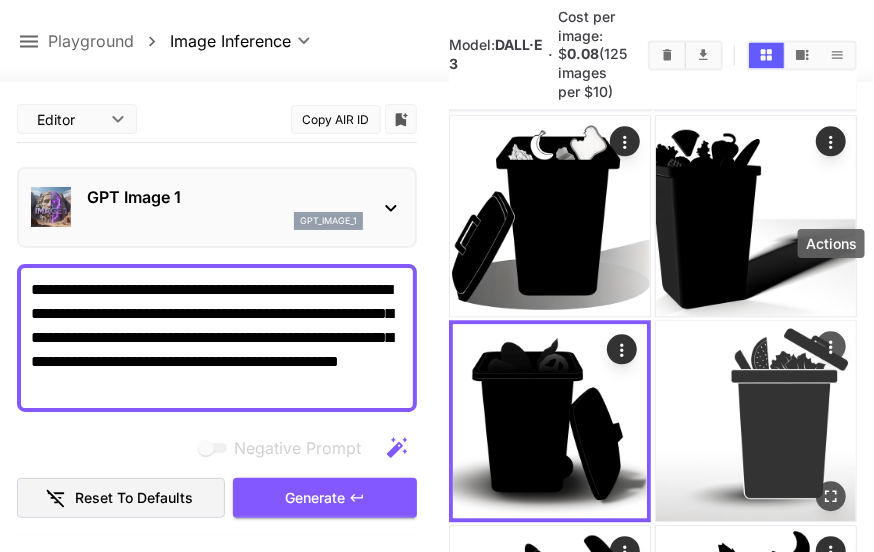 click 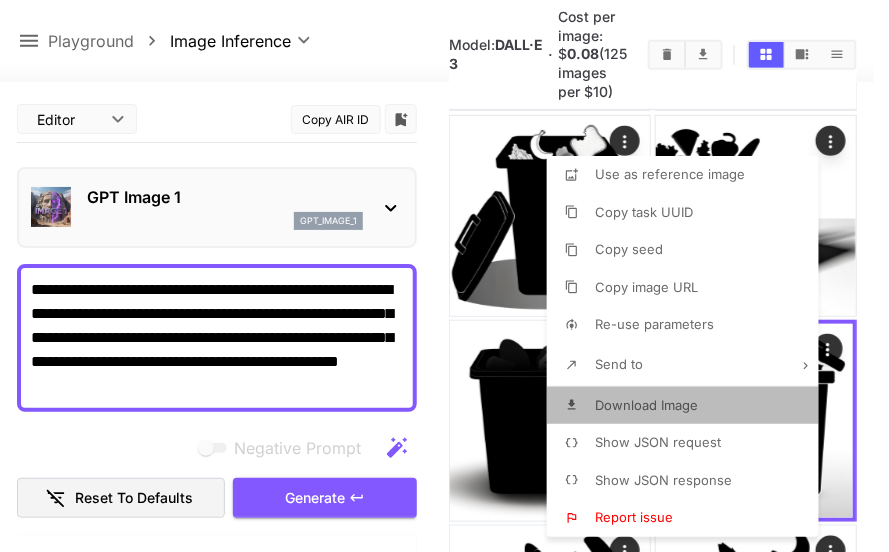 click on "Download Image" at bounding box center (646, 405) 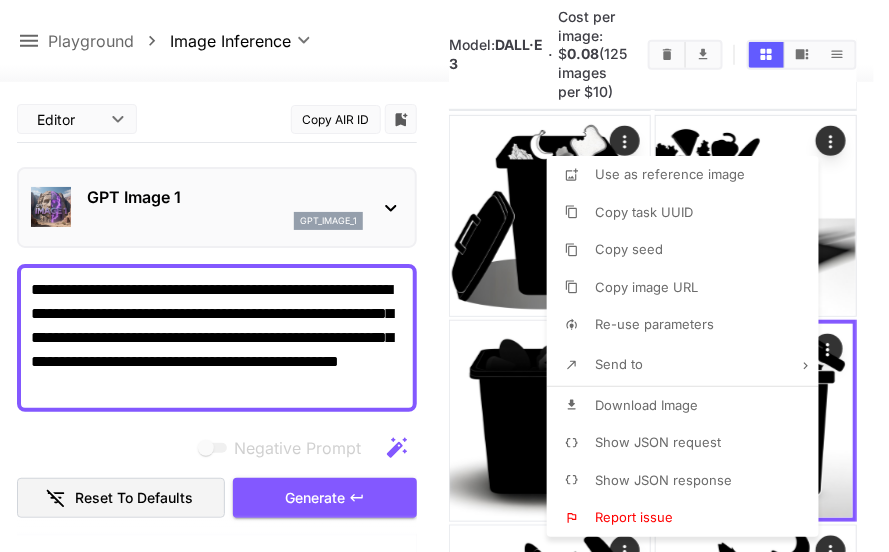 click at bounding box center (444, 276) 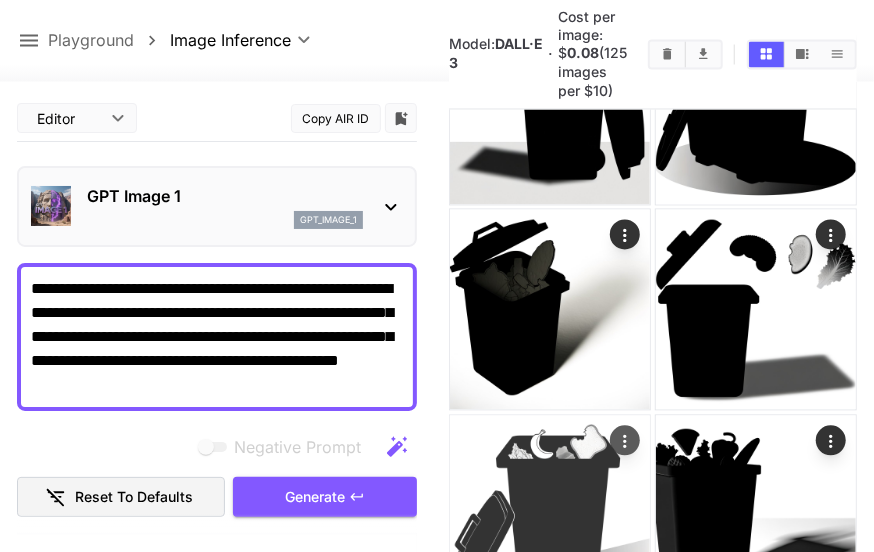 scroll, scrollTop: 1304, scrollLeft: 0, axis: vertical 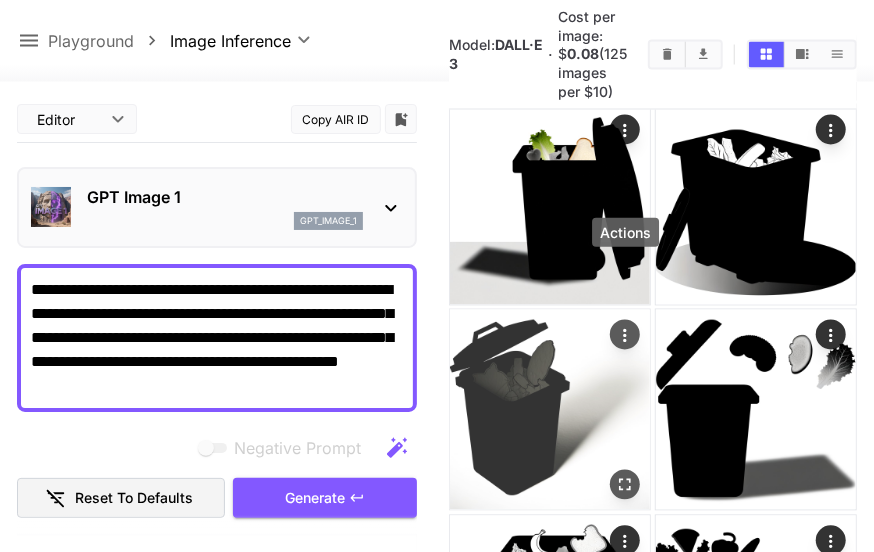 click 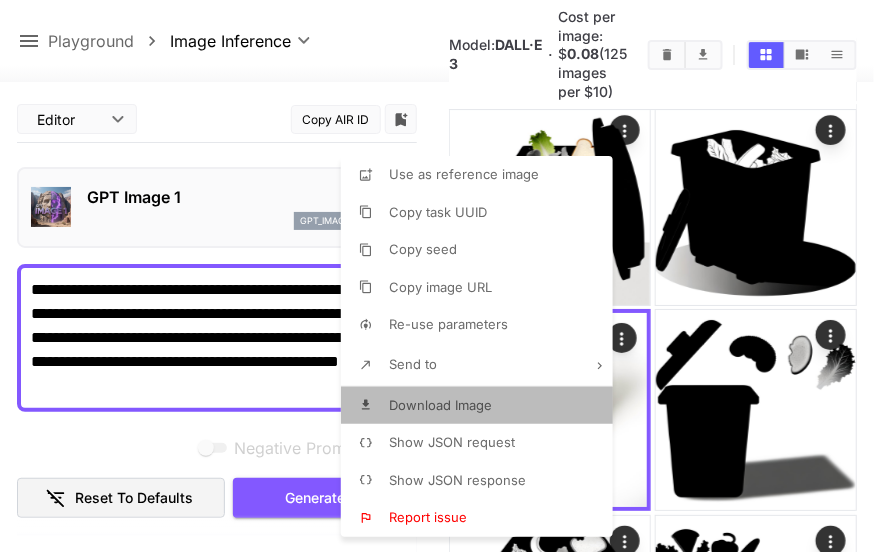 click on "Download Image" at bounding box center [440, 405] 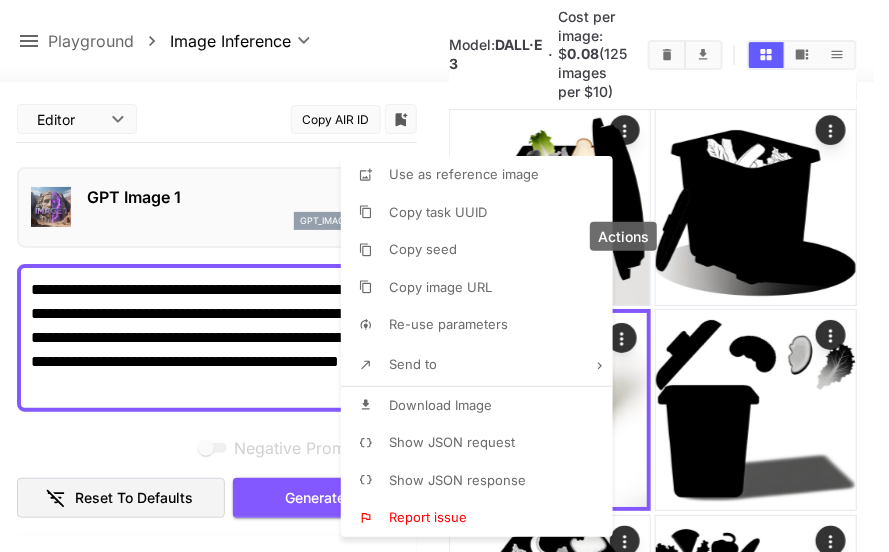 click at bounding box center (444, 276) 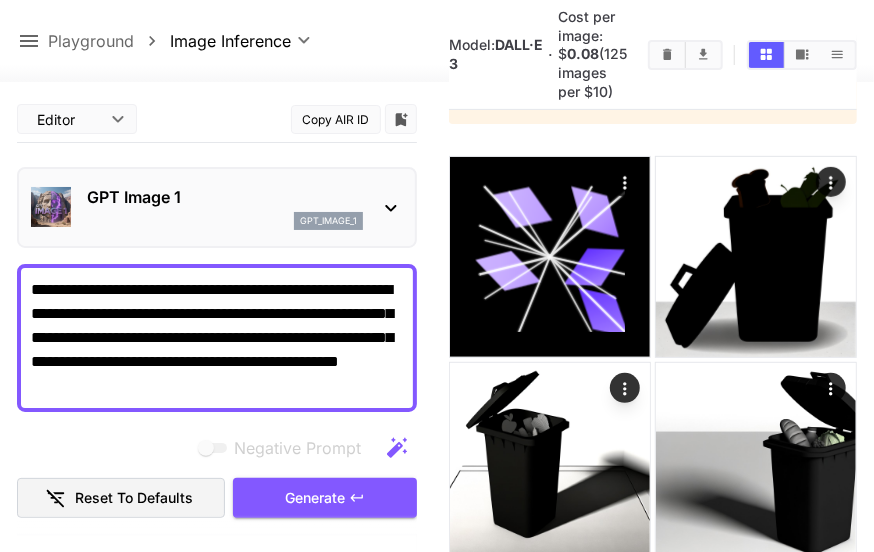 scroll, scrollTop: 204, scrollLeft: 0, axis: vertical 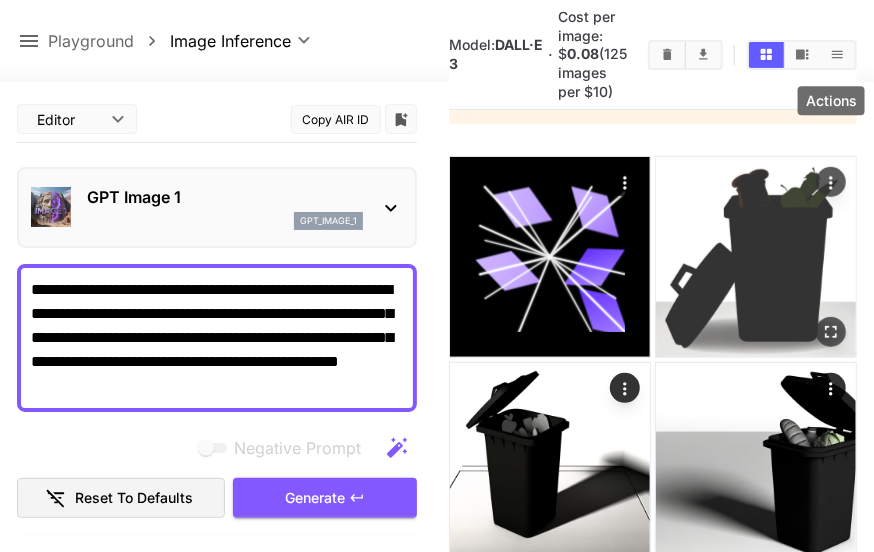 click at bounding box center (831, 182) 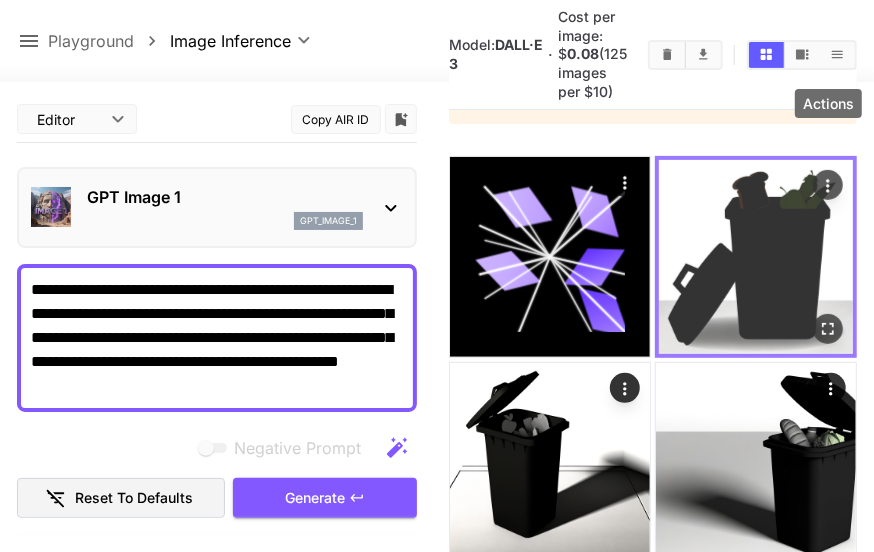 click 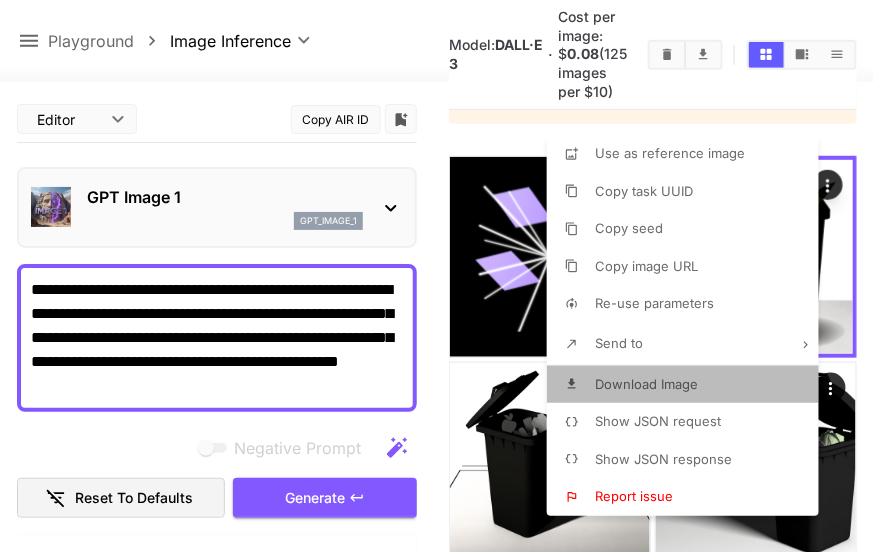 click on "Download Image" at bounding box center (646, 384) 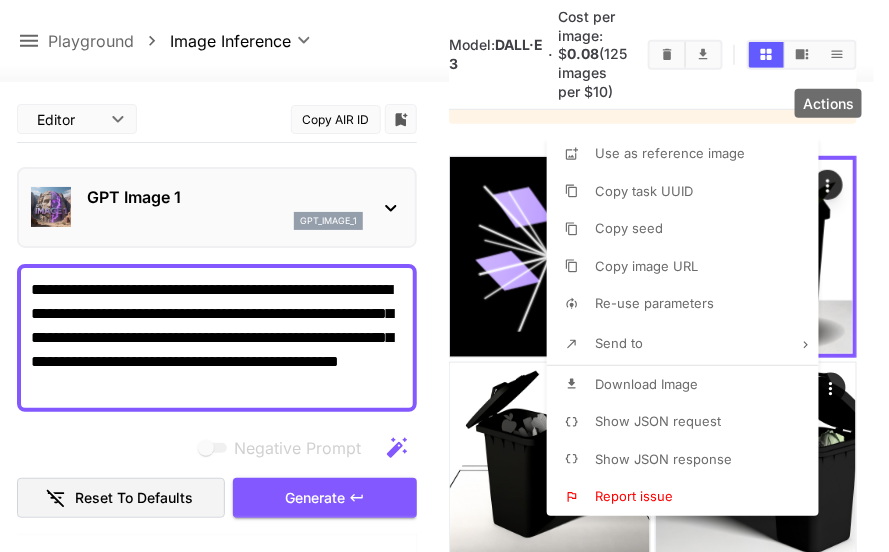 click at bounding box center (444, 276) 